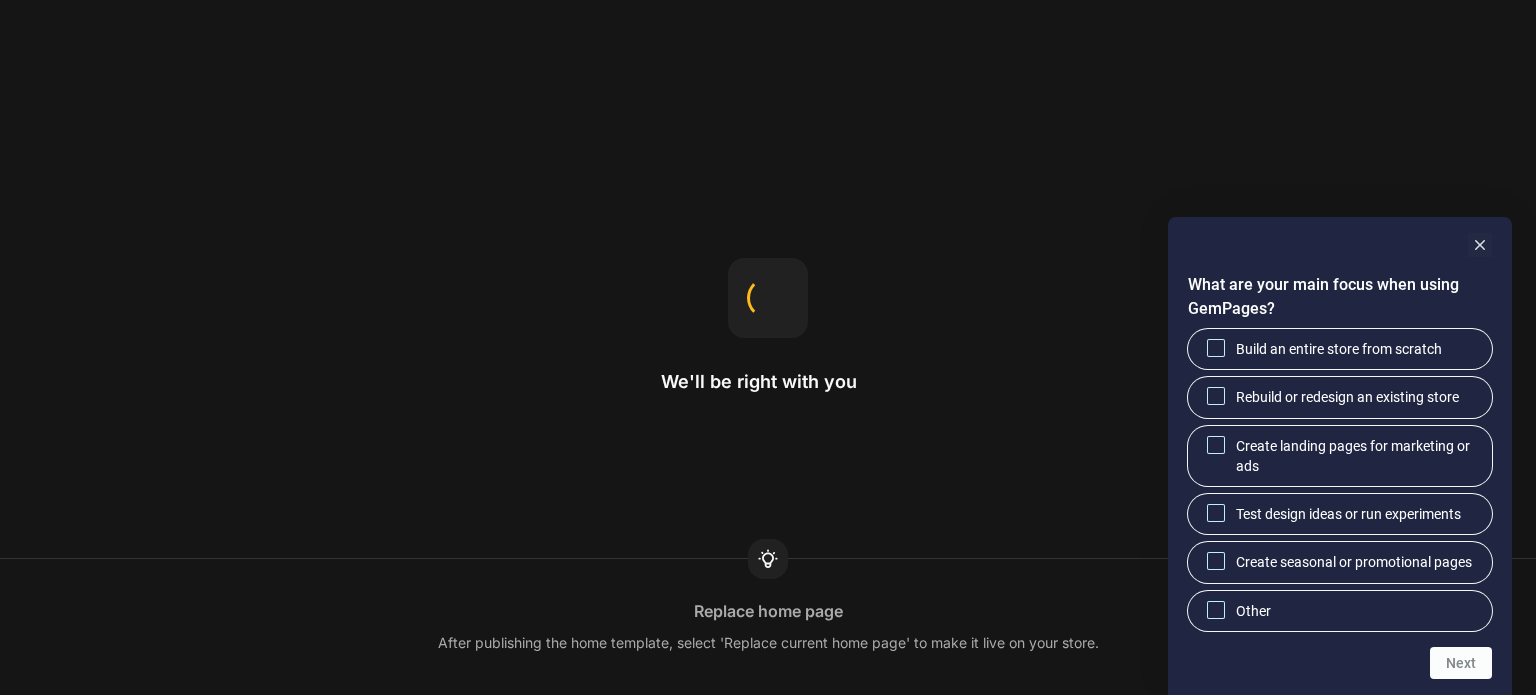 scroll, scrollTop: 0, scrollLeft: 0, axis: both 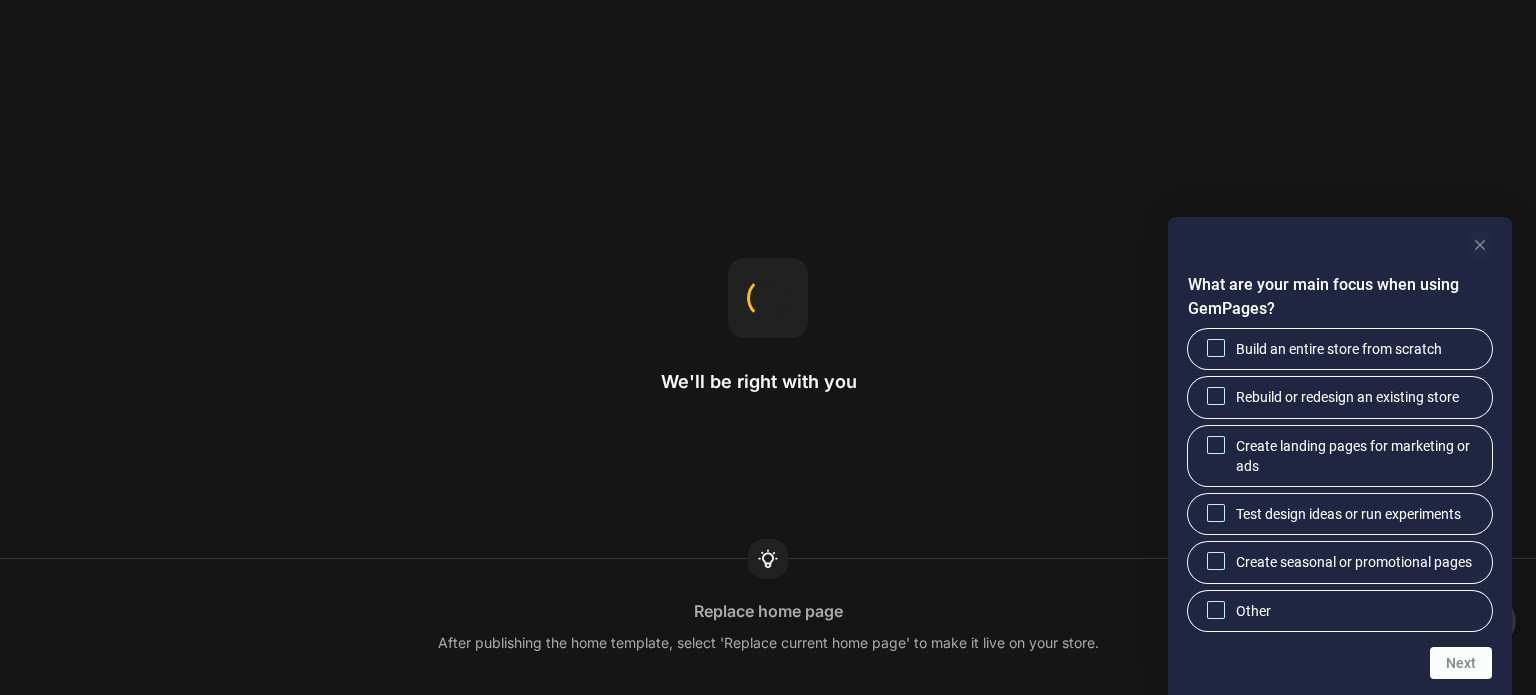 click 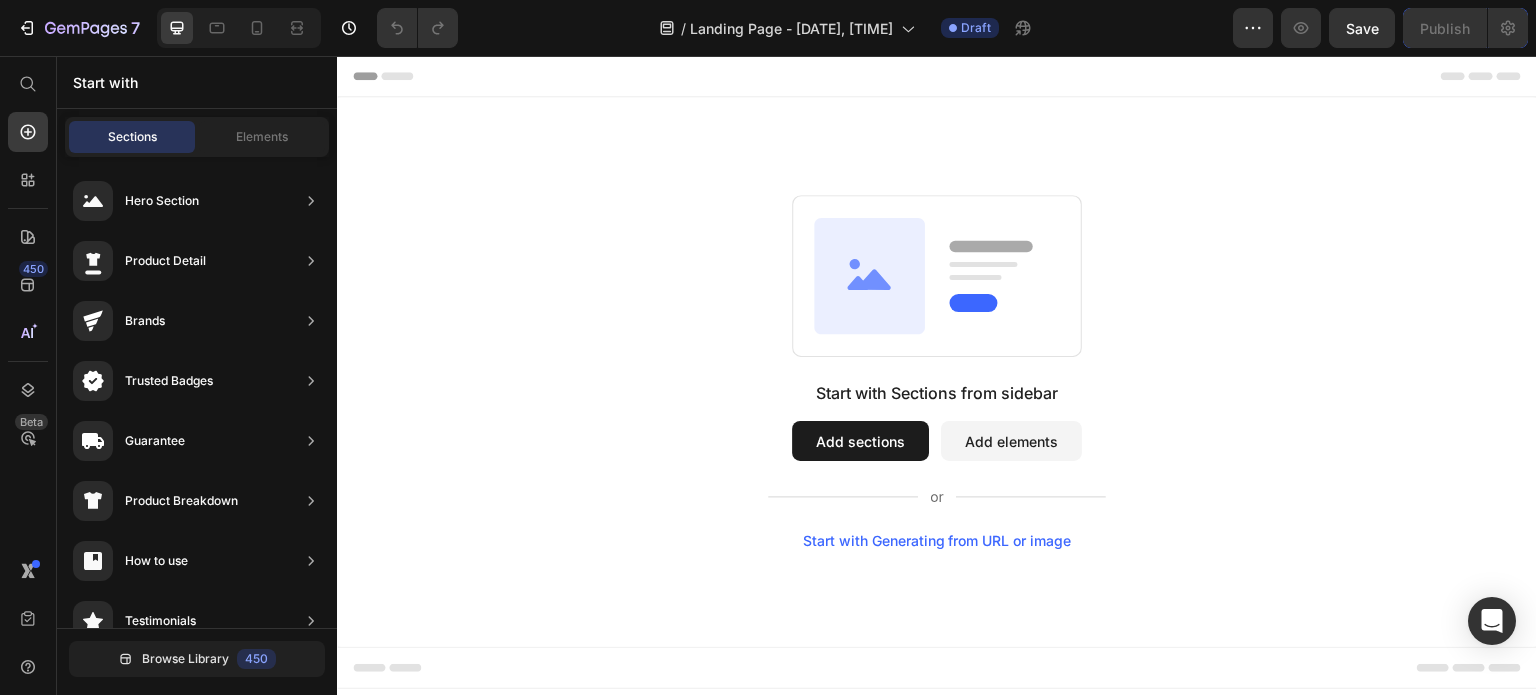 scroll, scrollTop: 0, scrollLeft: 0, axis: both 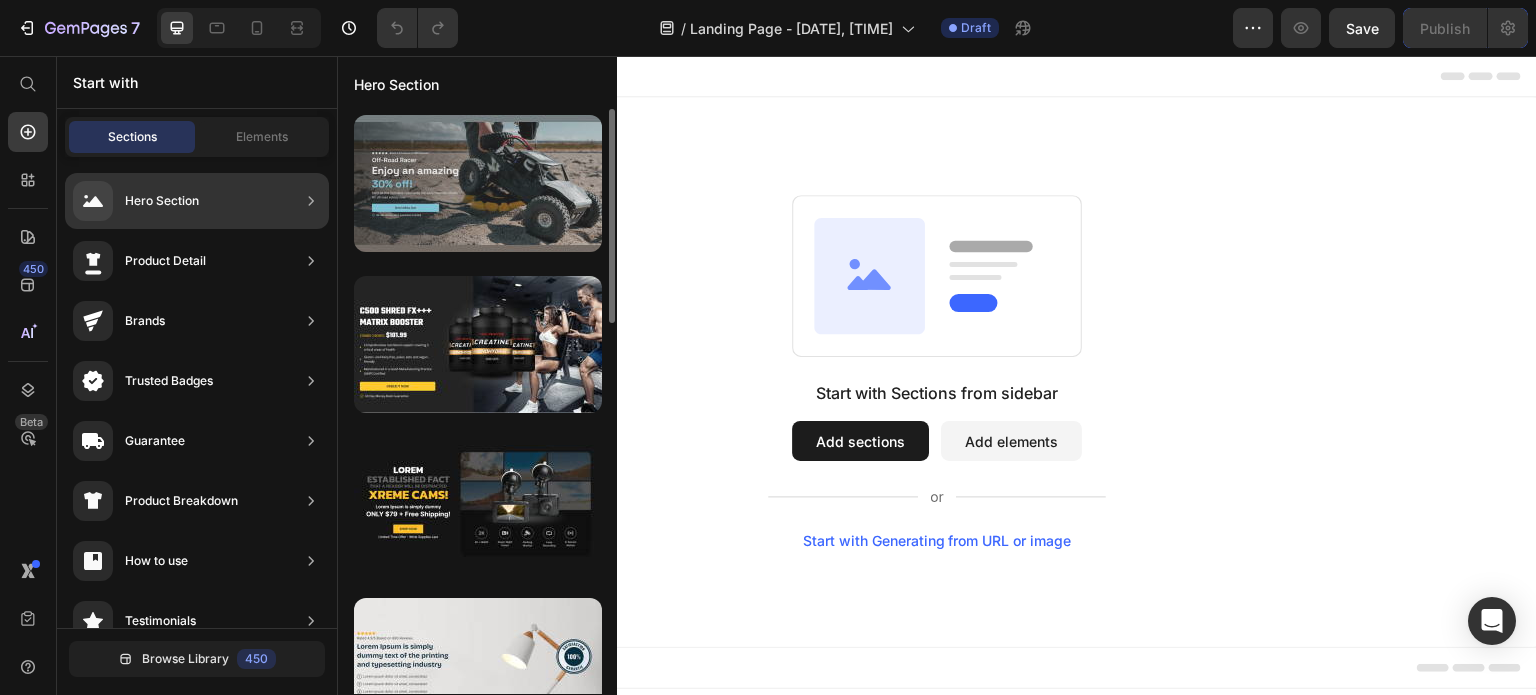 click at bounding box center [478, 183] 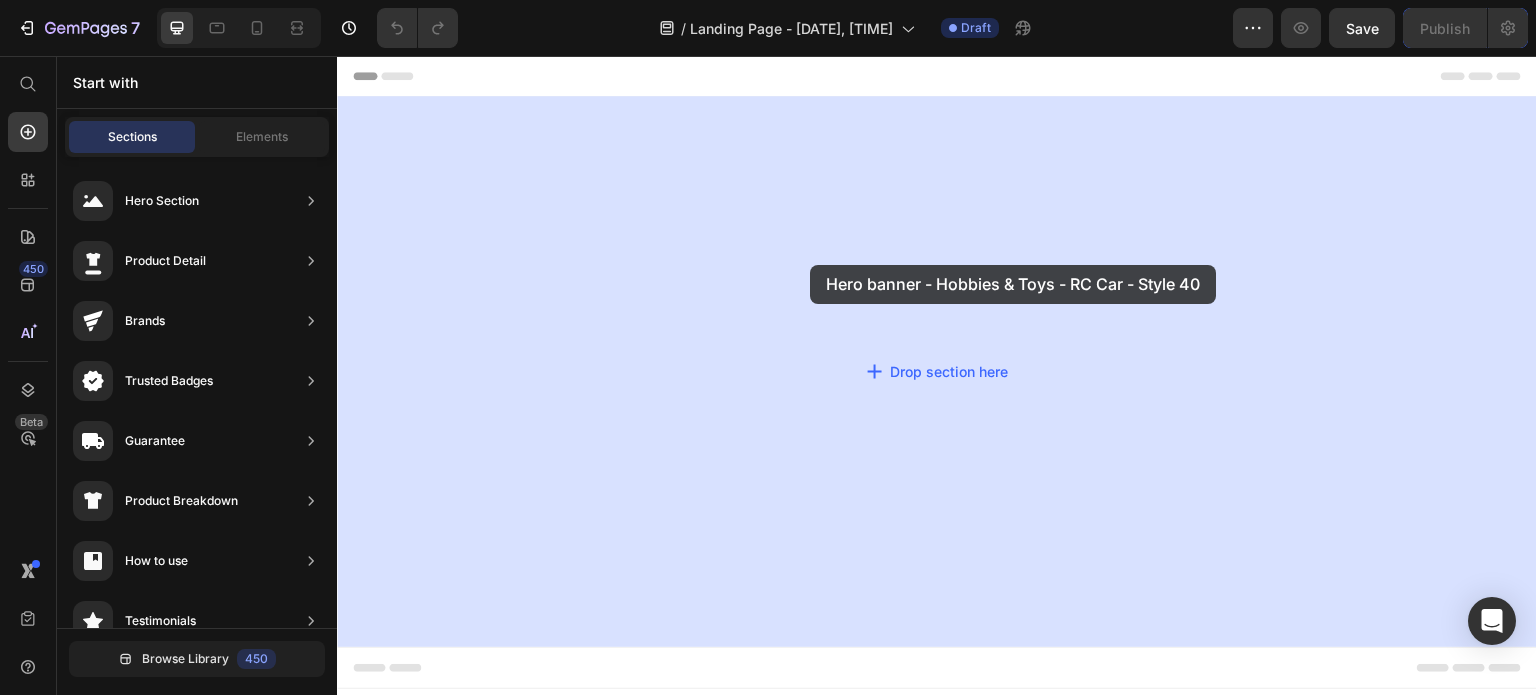 drag, startPoint x: 769, startPoint y: 241, endPoint x: 730, endPoint y: 241, distance: 39 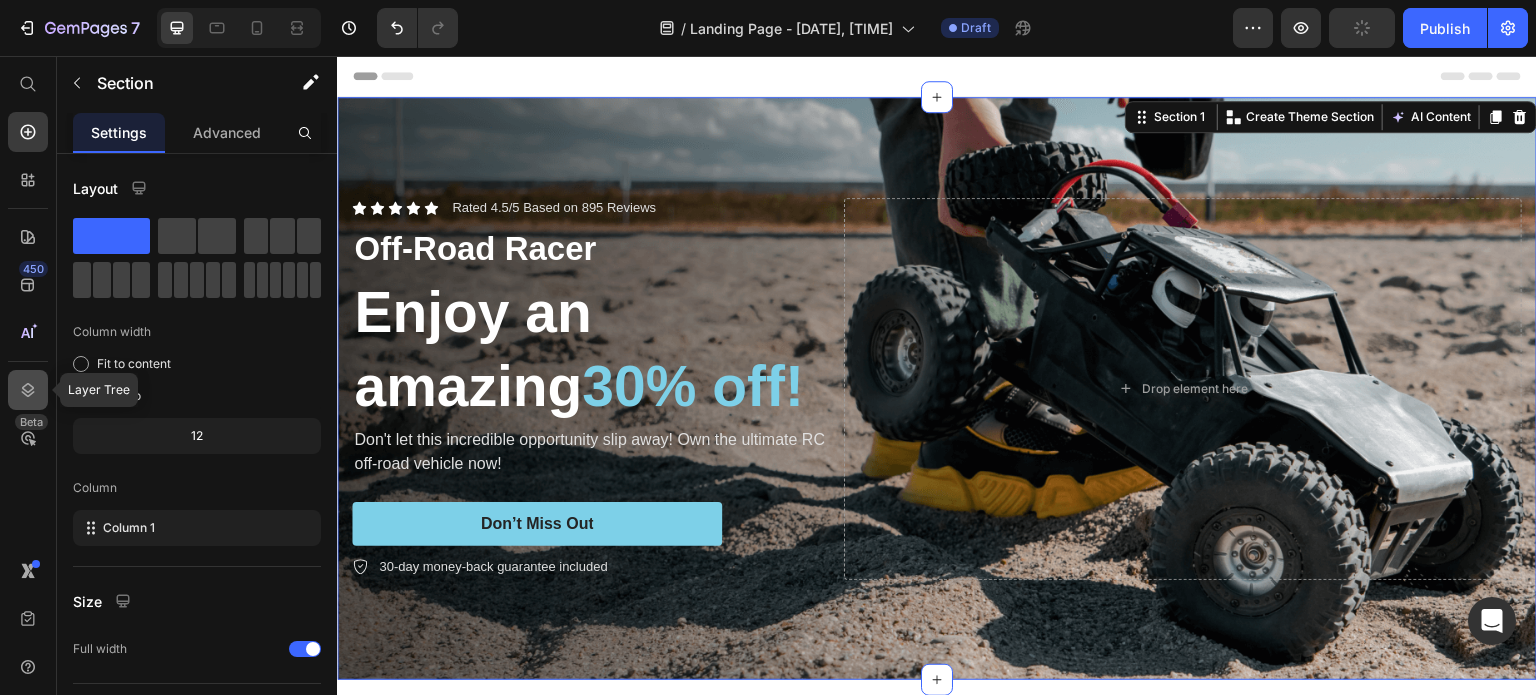 click 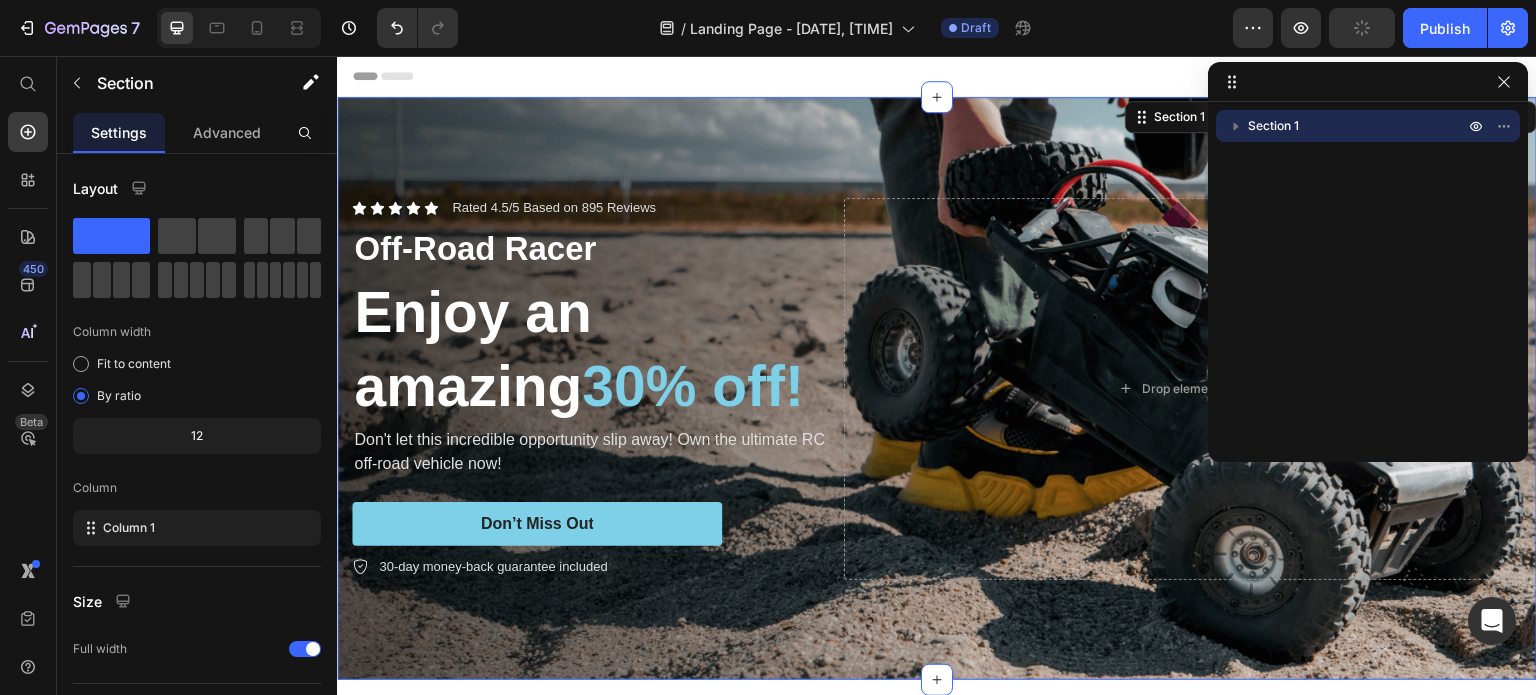 click 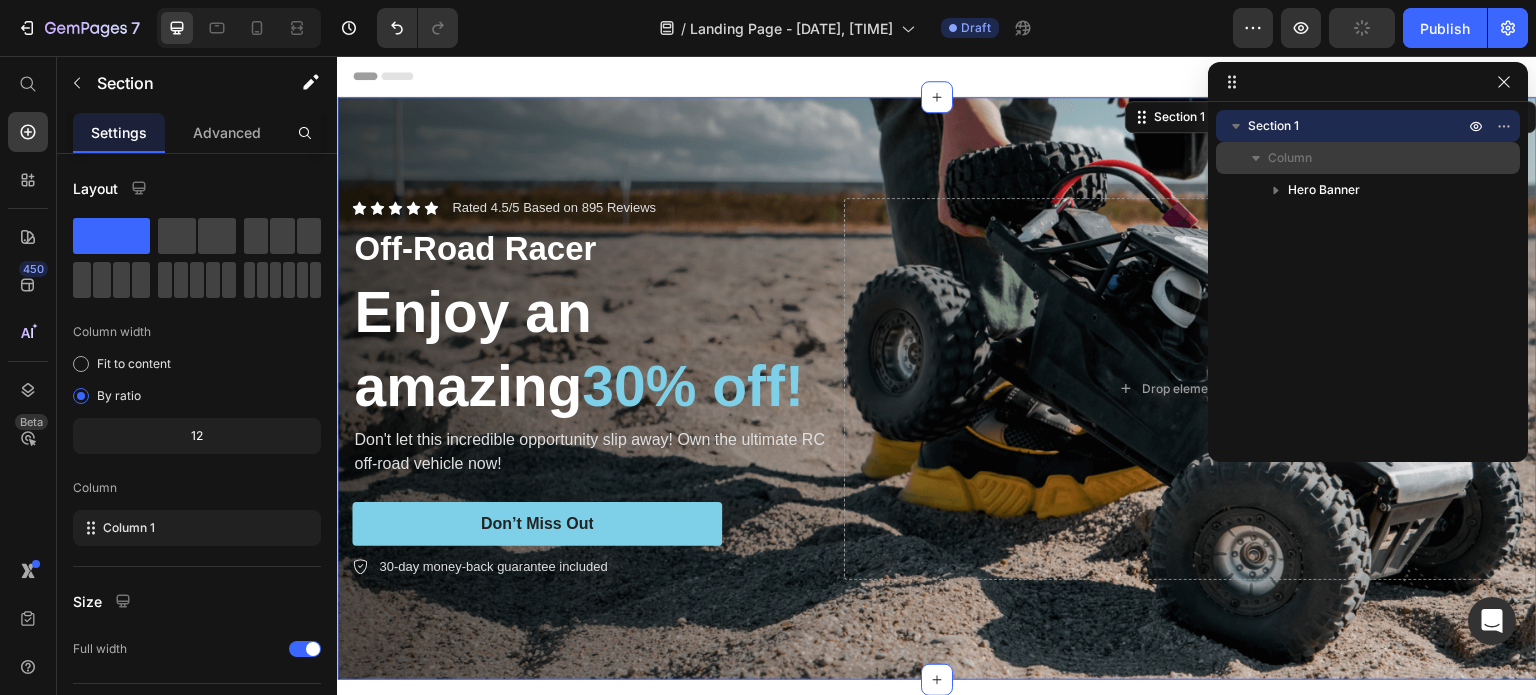 click on "Column" at bounding box center (1290, 158) 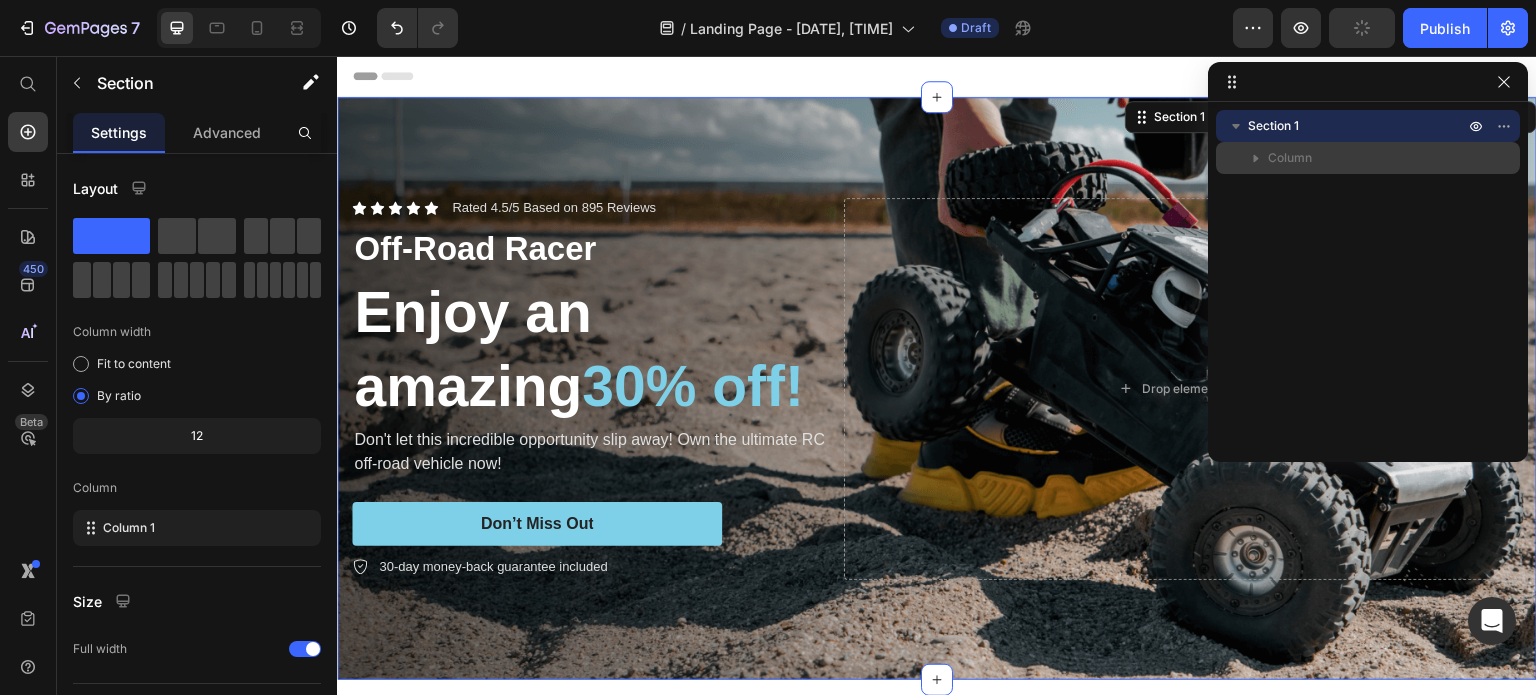 drag, startPoint x: 1252, startPoint y: 163, endPoint x: 1277, endPoint y: 171, distance: 26.24881 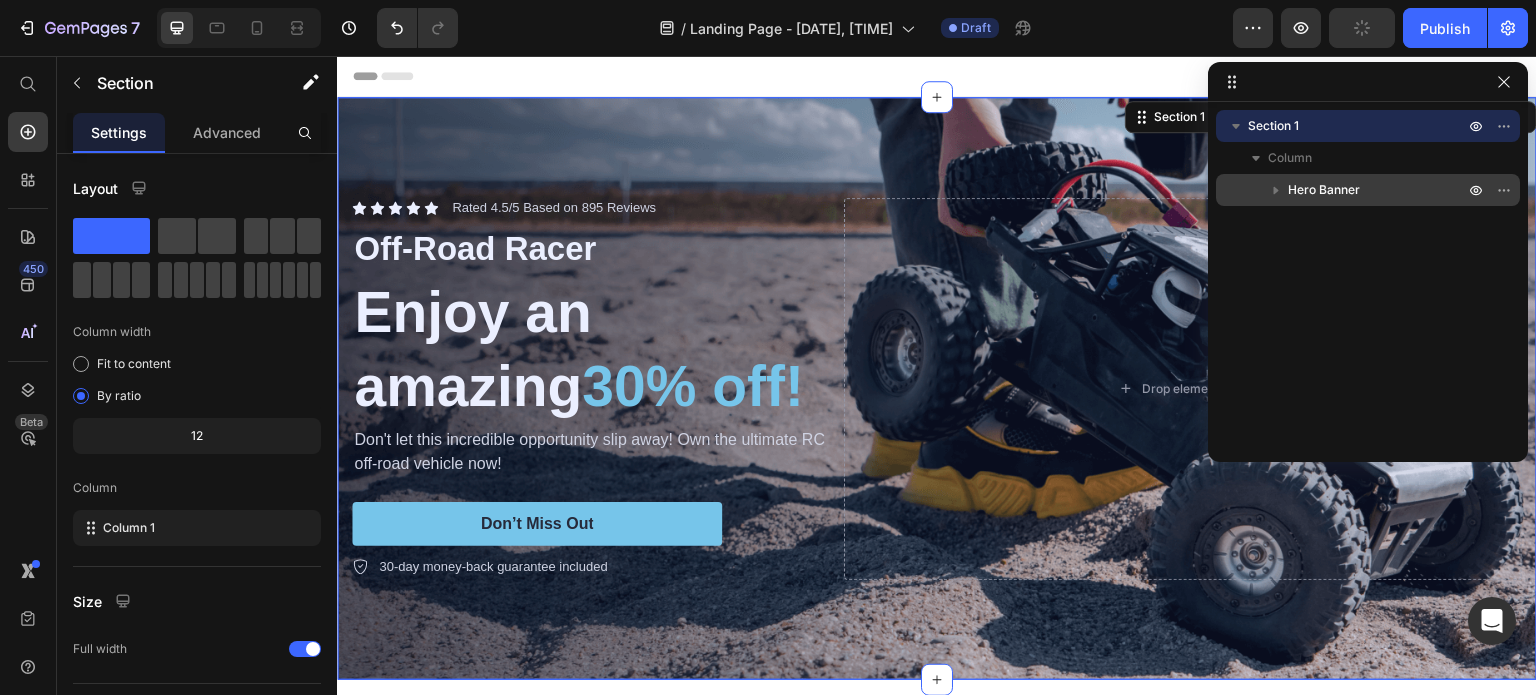 click 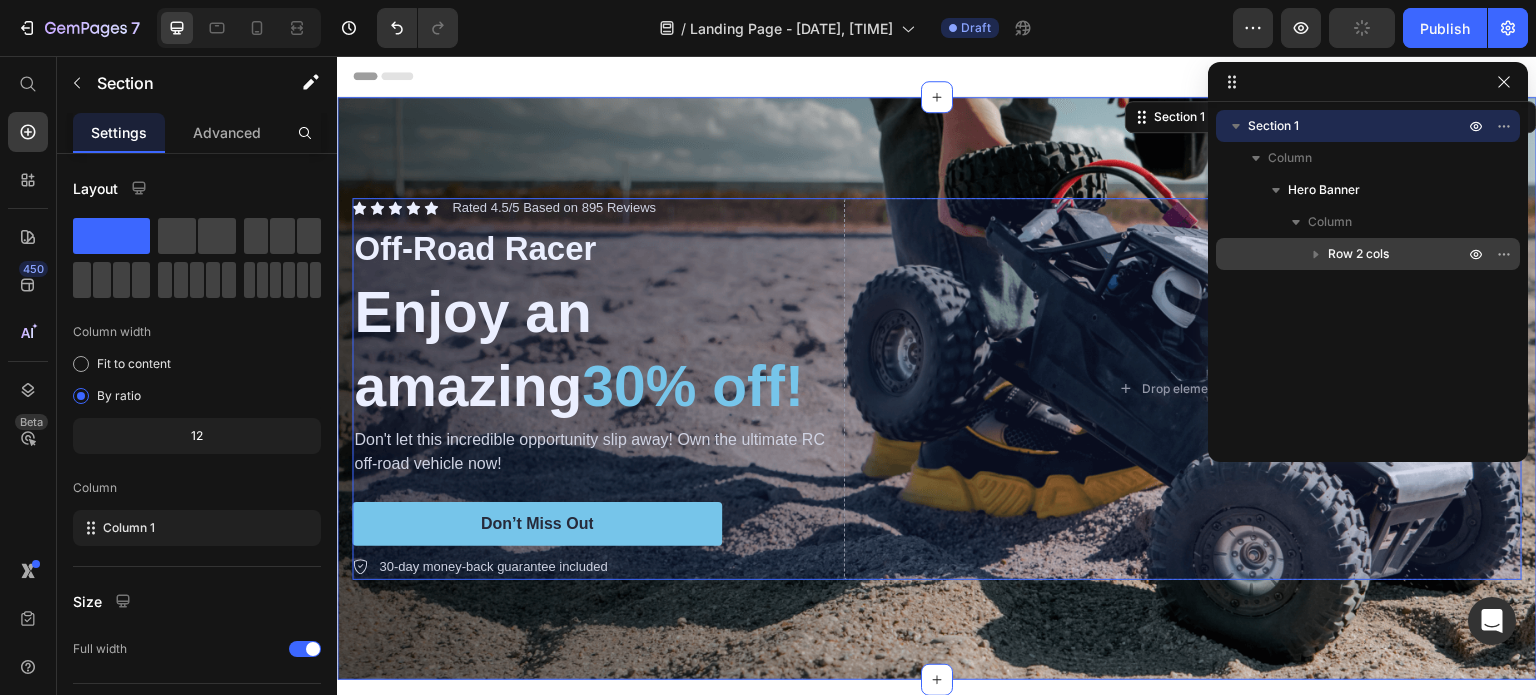 click 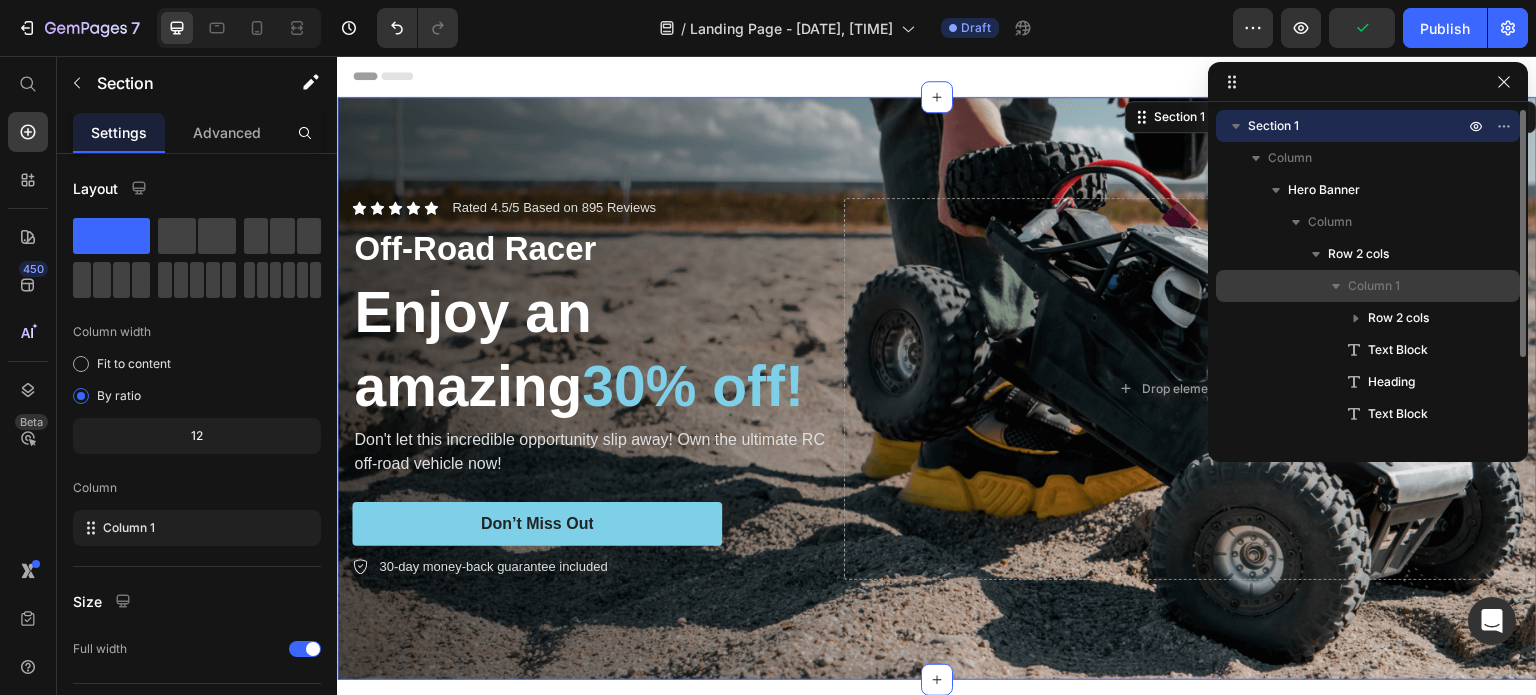 click on "Column 1" at bounding box center [1374, 286] 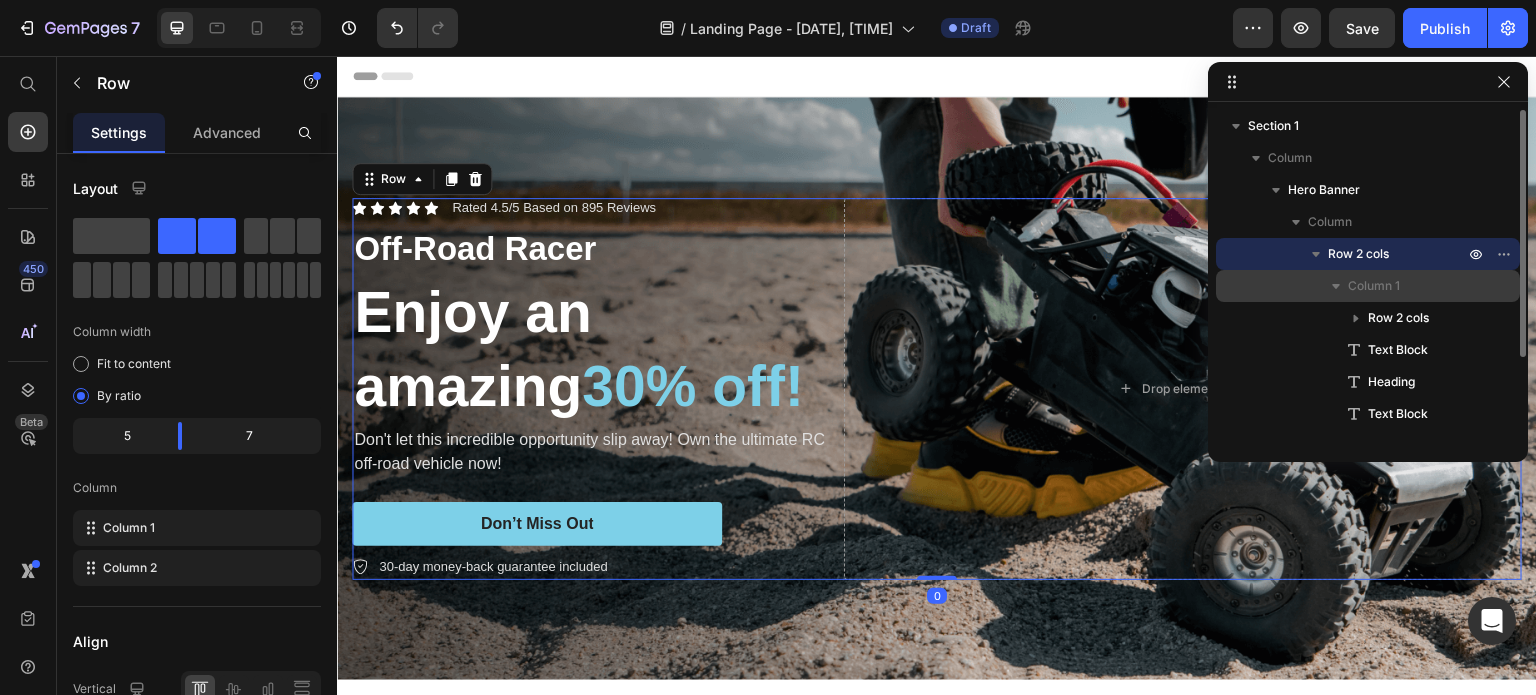click 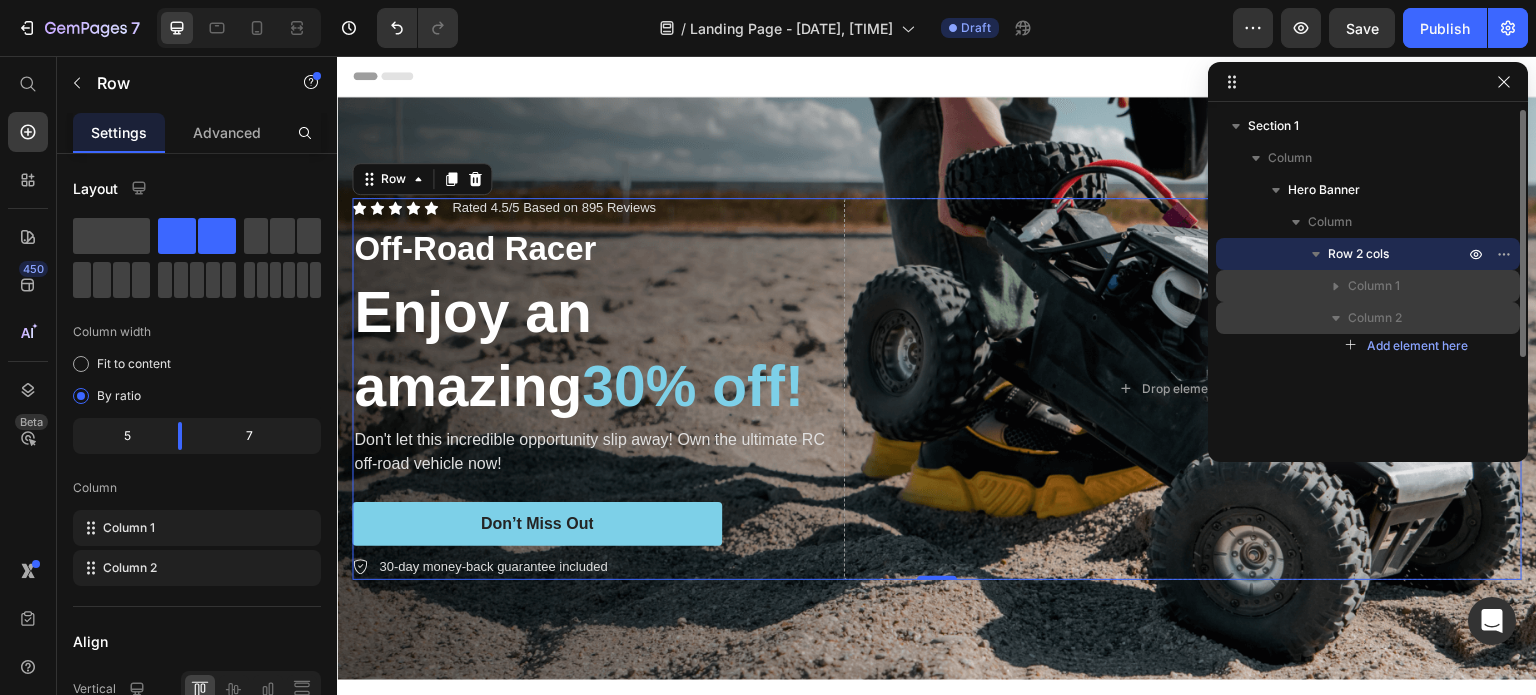 click on "Column 2" at bounding box center [1375, 318] 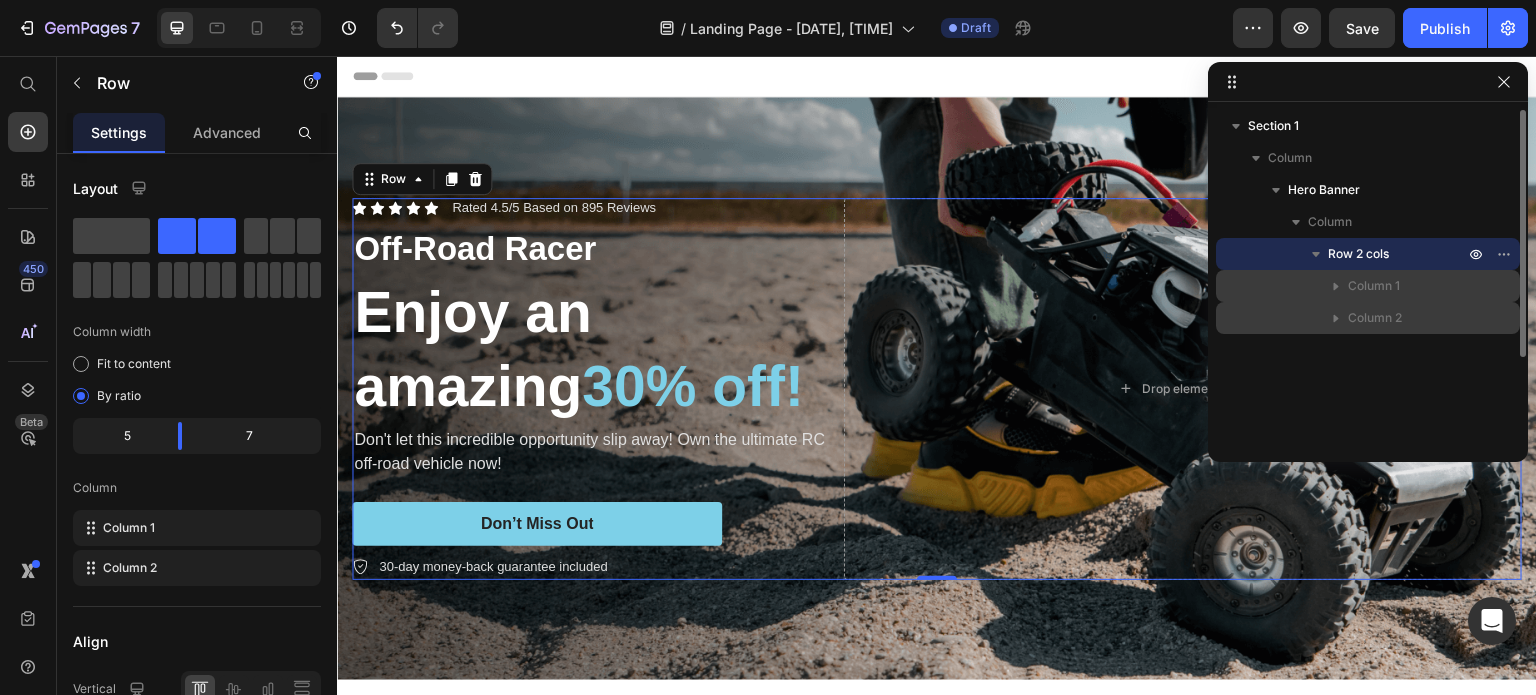 click at bounding box center (1336, 318) 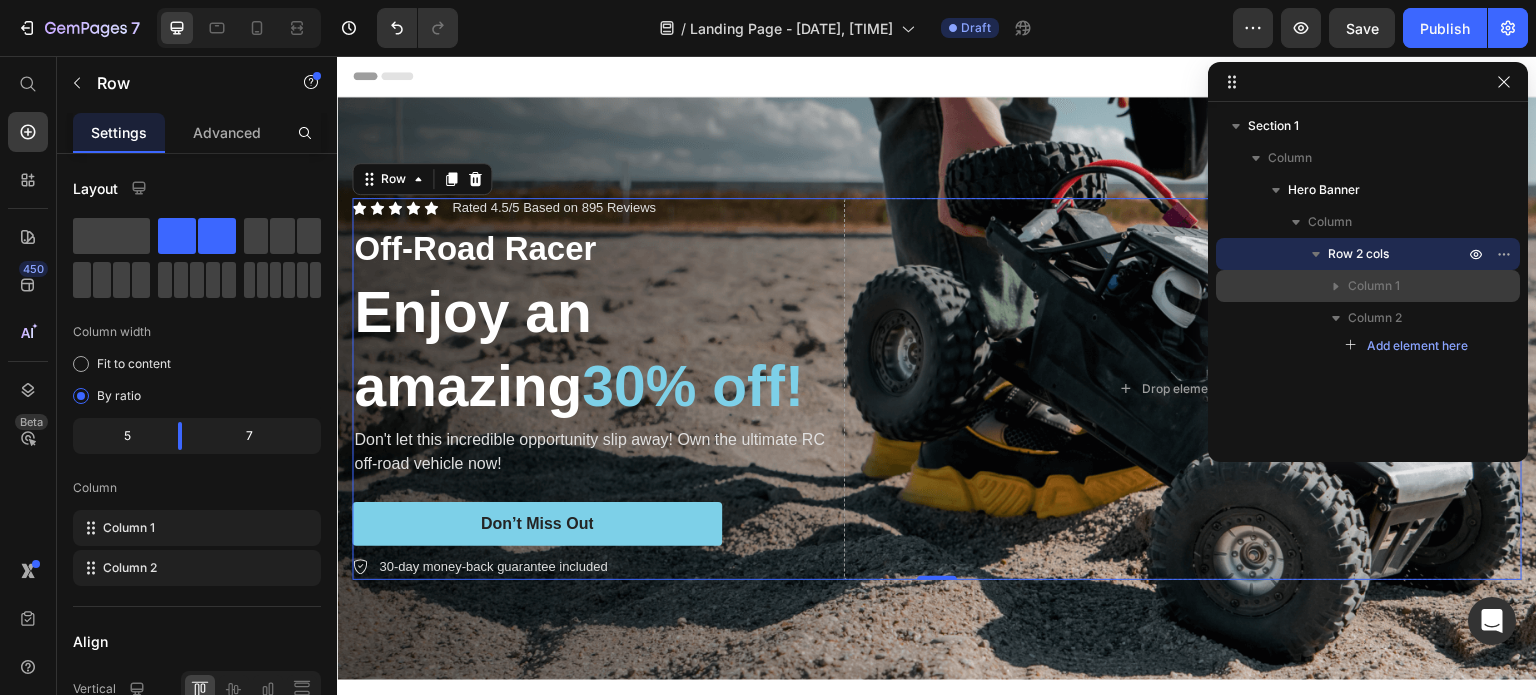 click 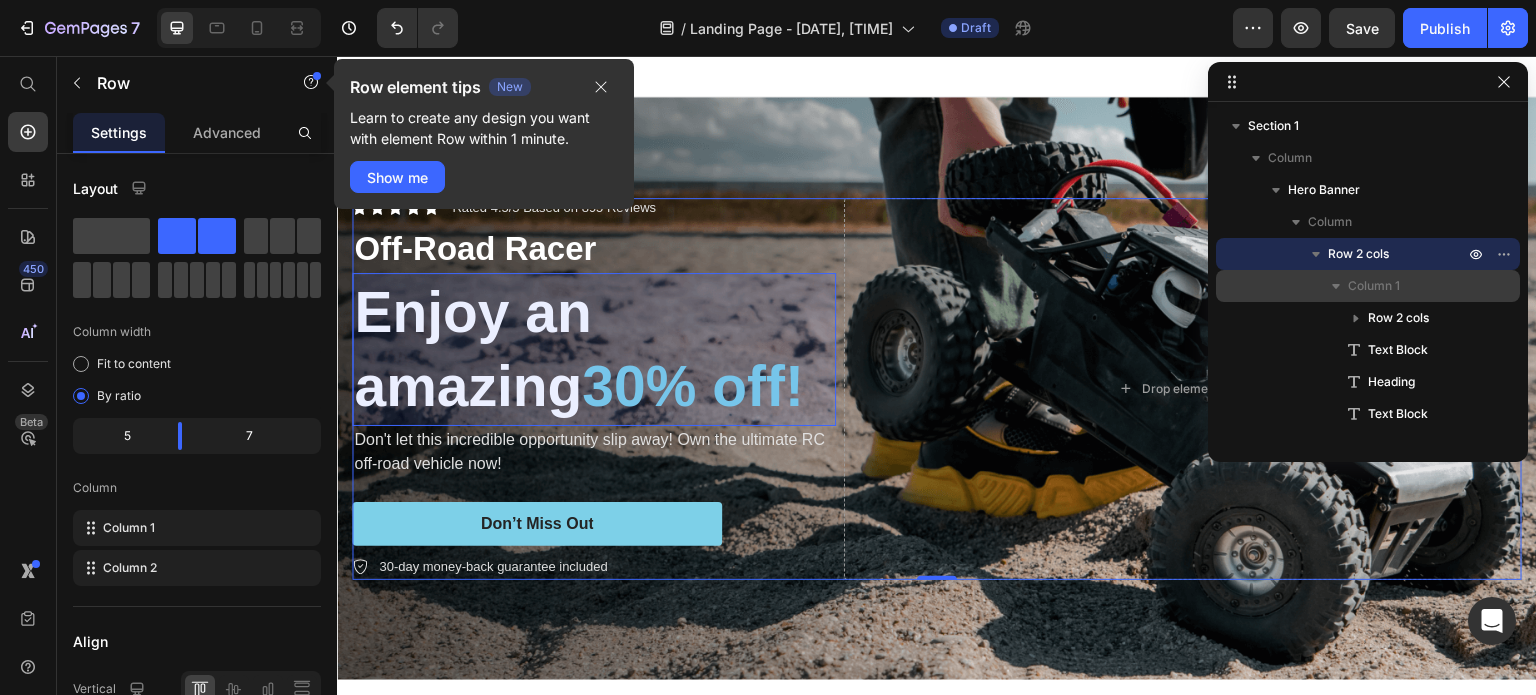scroll, scrollTop: 109, scrollLeft: 0, axis: vertical 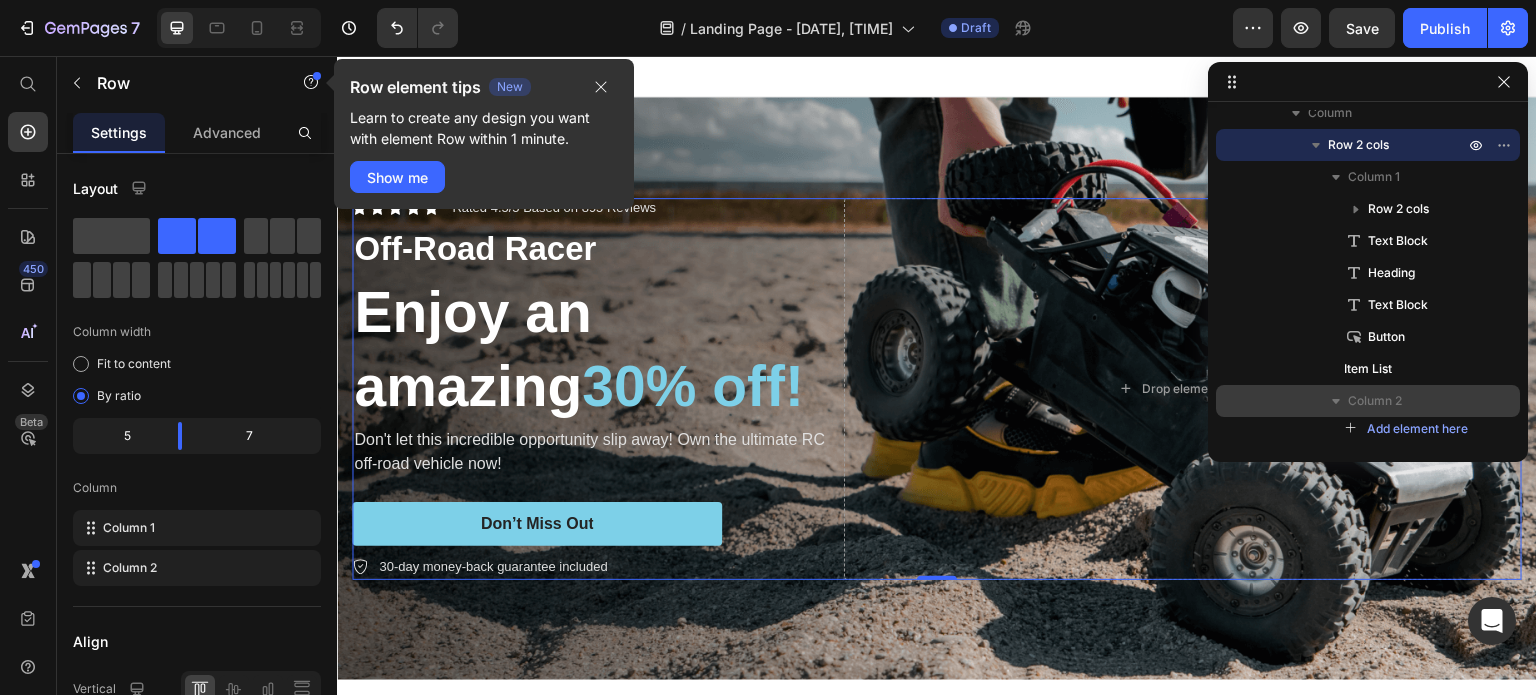 drag, startPoint x: 1386, startPoint y: 214, endPoint x: 1395, endPoint y: 406, distance: 192.21082 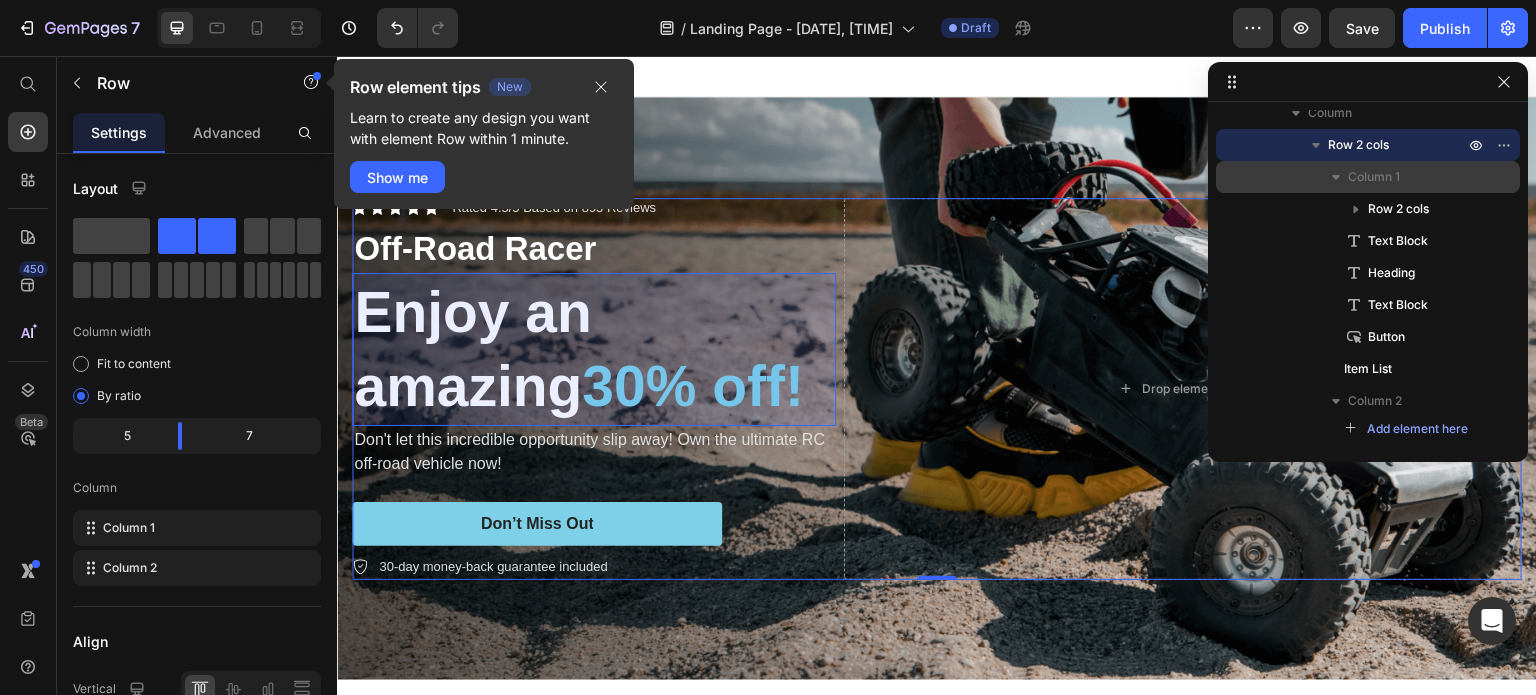 drag, startPoint x: 1389, startPoint y: 211, endPoint x: 1402, endPoint y: 188, distance: 26.41969 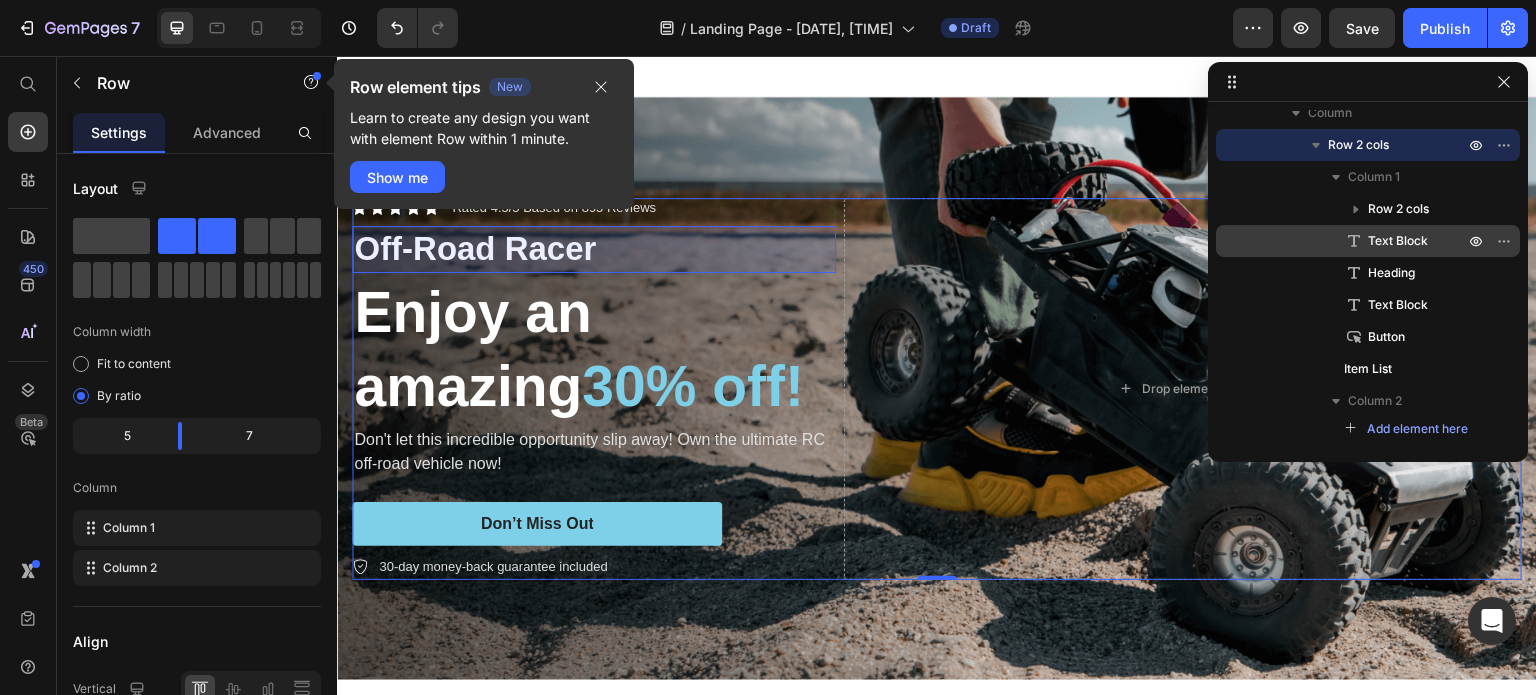 drag, startPoint x: 1387, startPoint y: 204, endPoint x: 1339, endPoint y: 254, distance: 69.31089 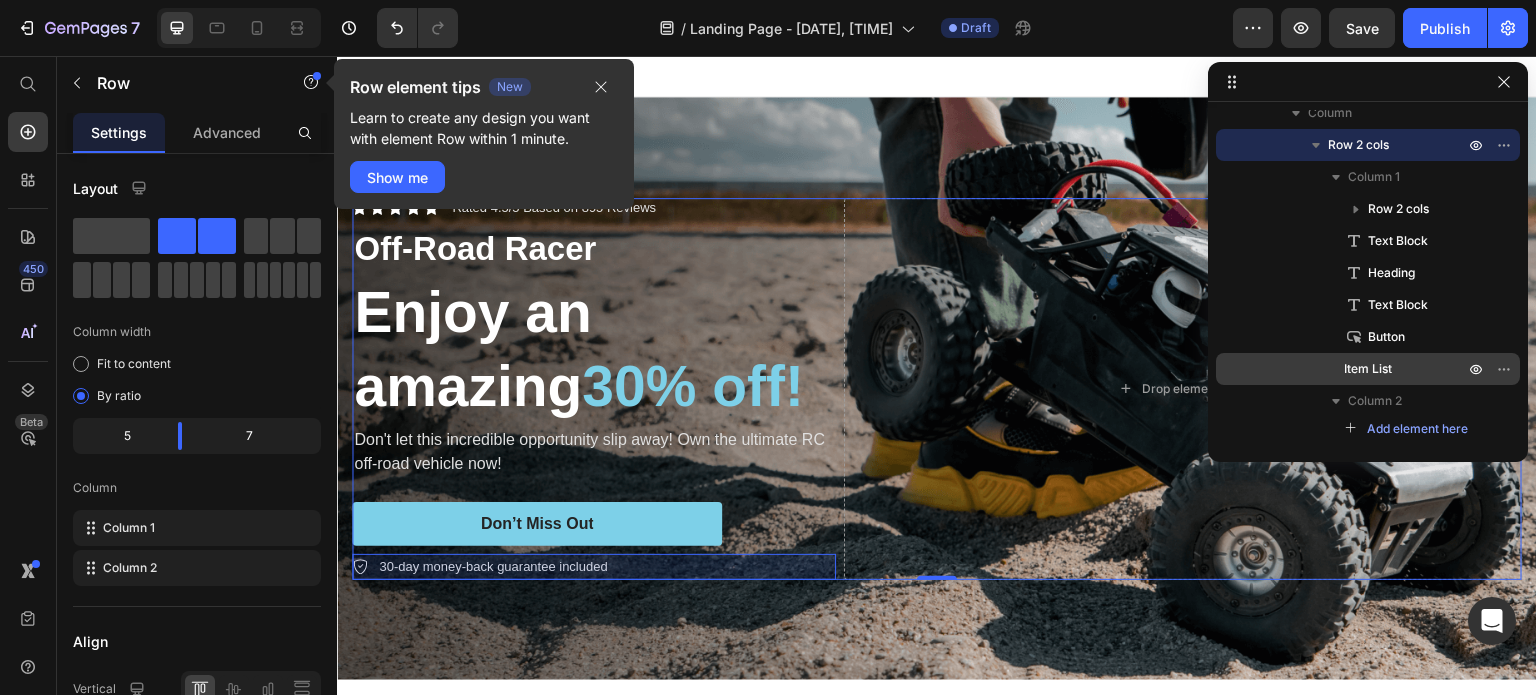 drag, startPoint x: 1379, startPoint y: 237, endPoint x: 1393, endPoint y: 378, distance: 141.69333 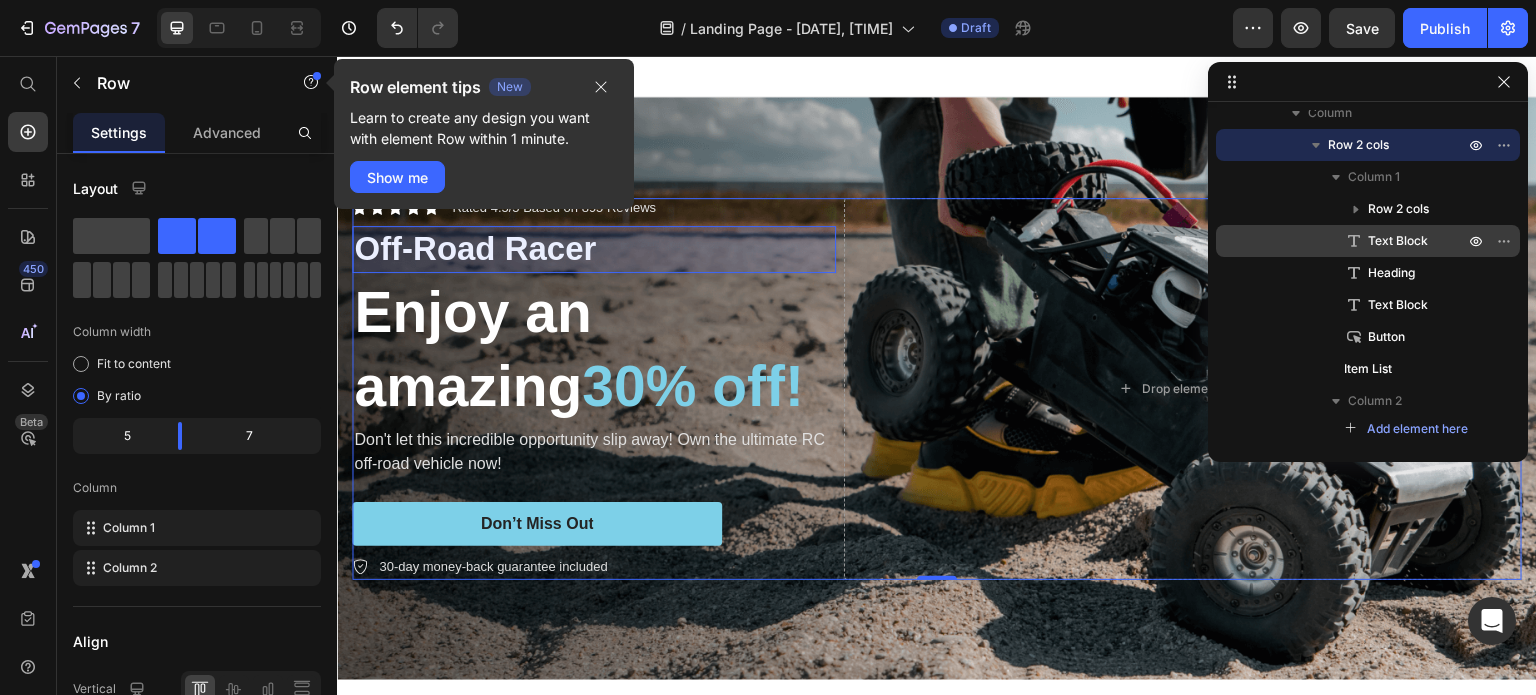 click on "Text Block" at bounding box center (1398, 241) 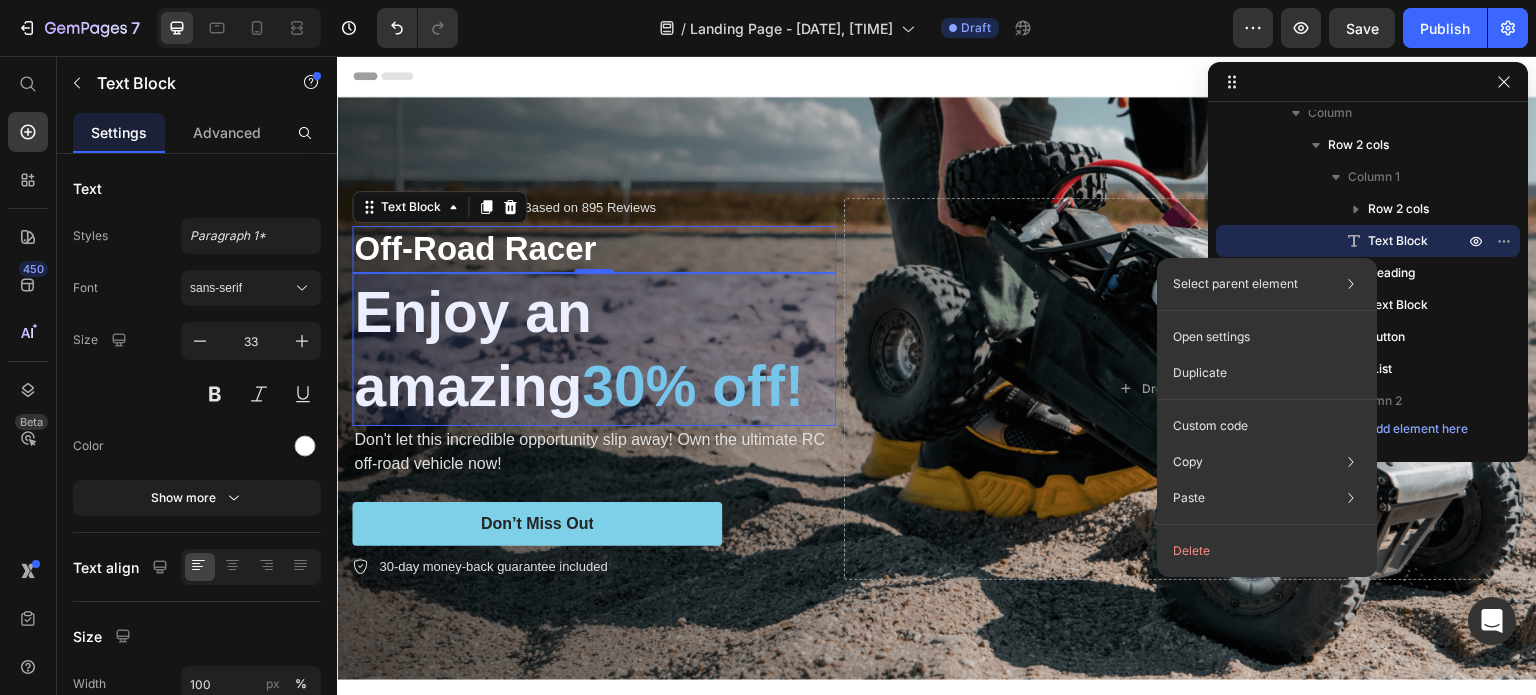 drag, startPoint x: 1407, startPoint y: 239, endPoint x: 1525, endPoint y: 288, distance: 127.769325 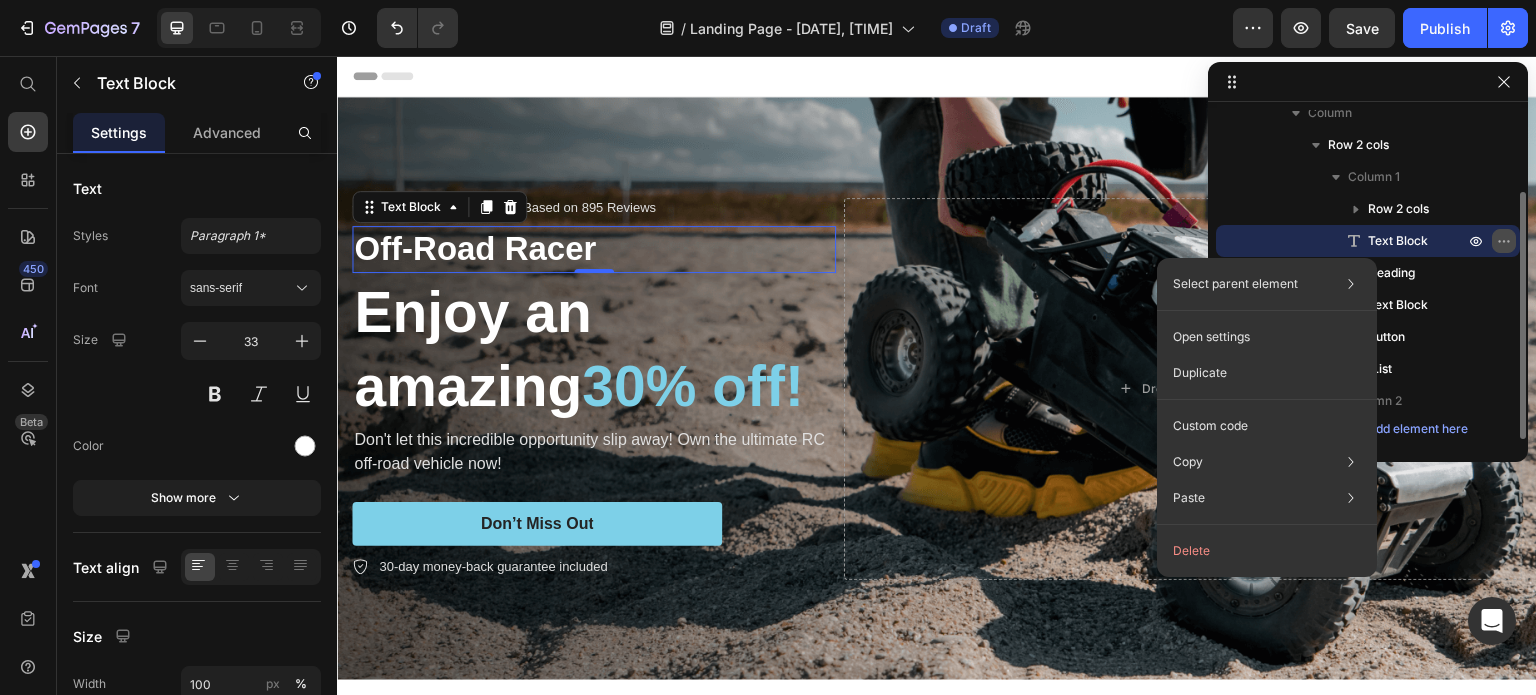 click 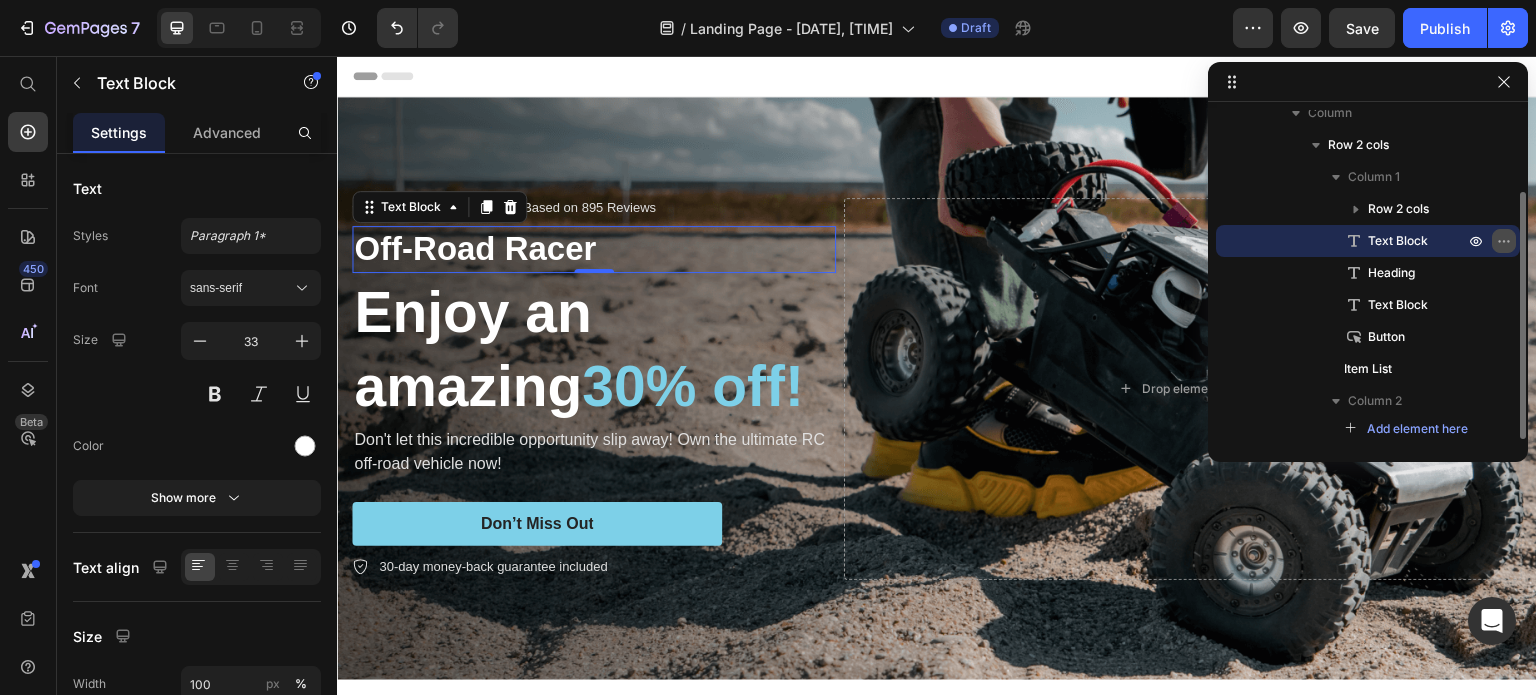 click 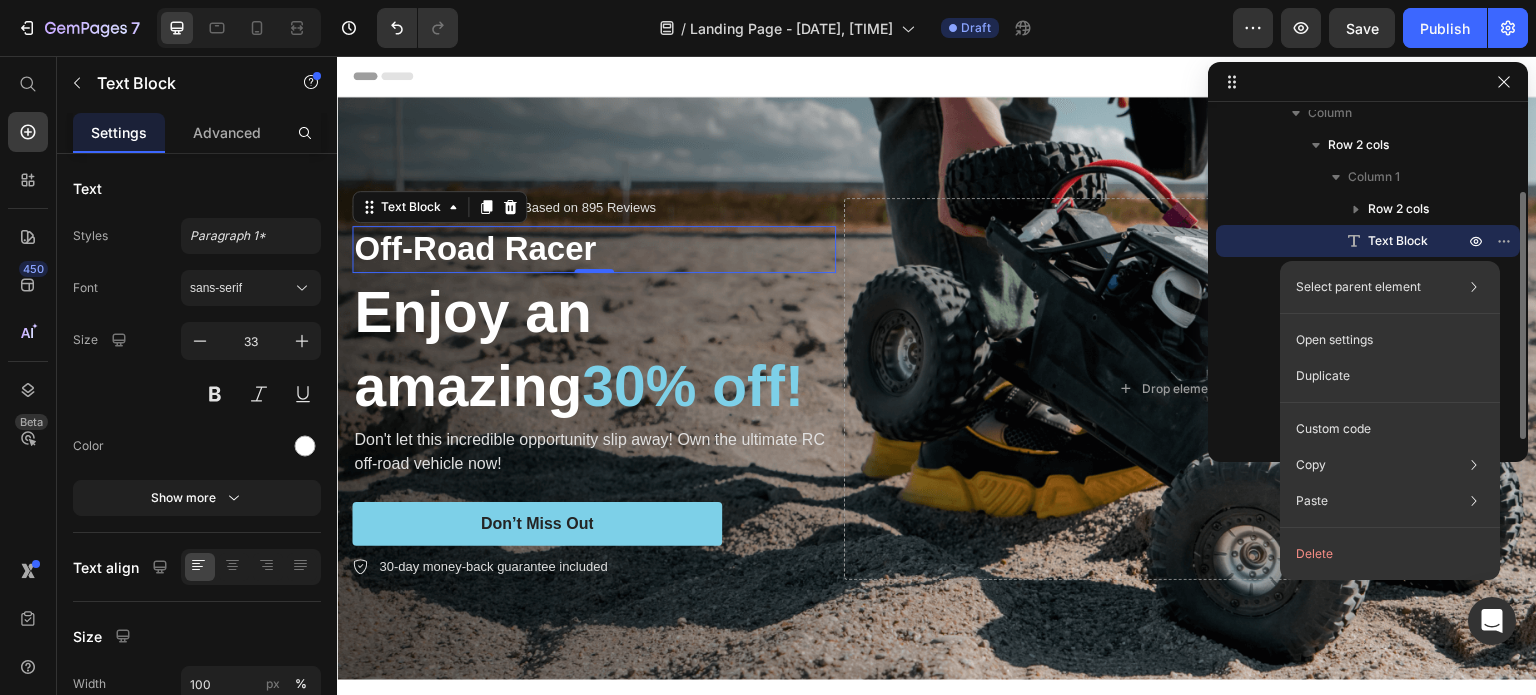 click on "Text Block" at bounding box center (1398, 241) 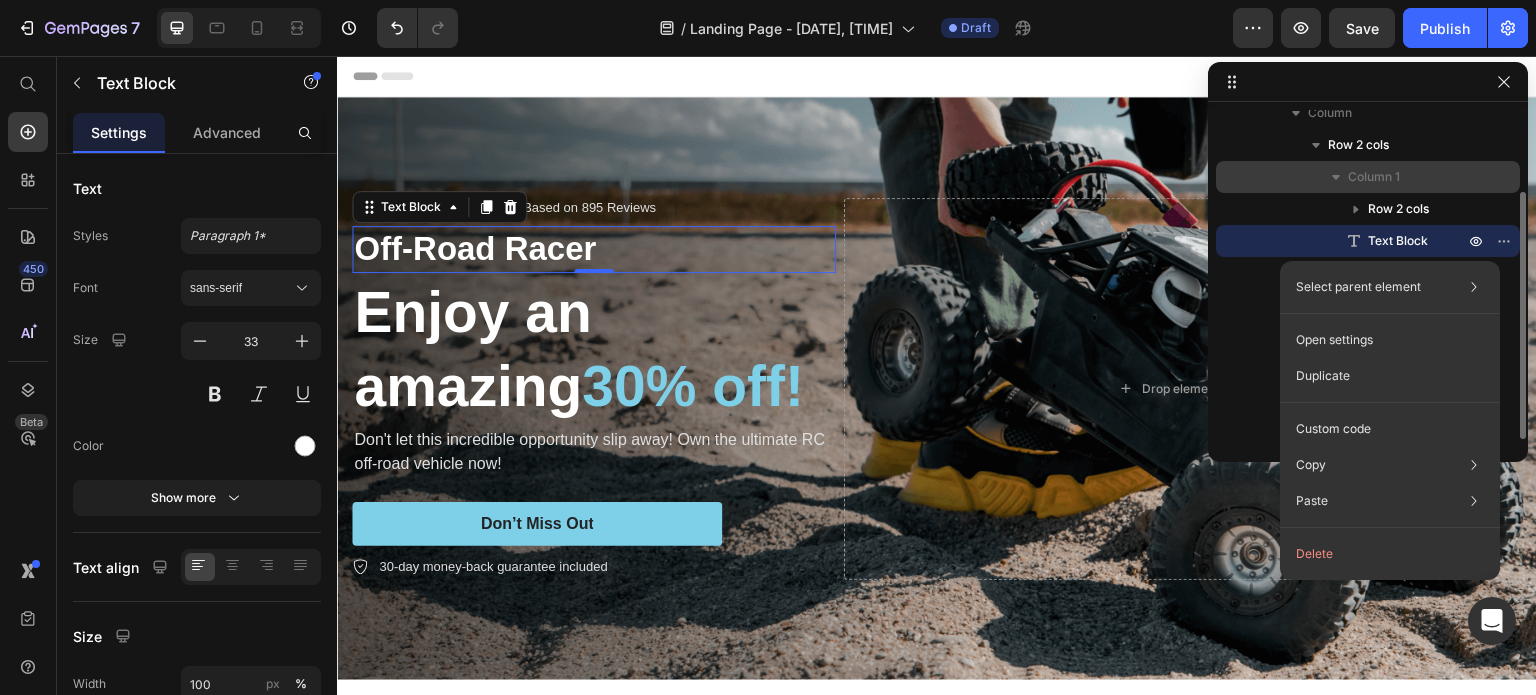 click 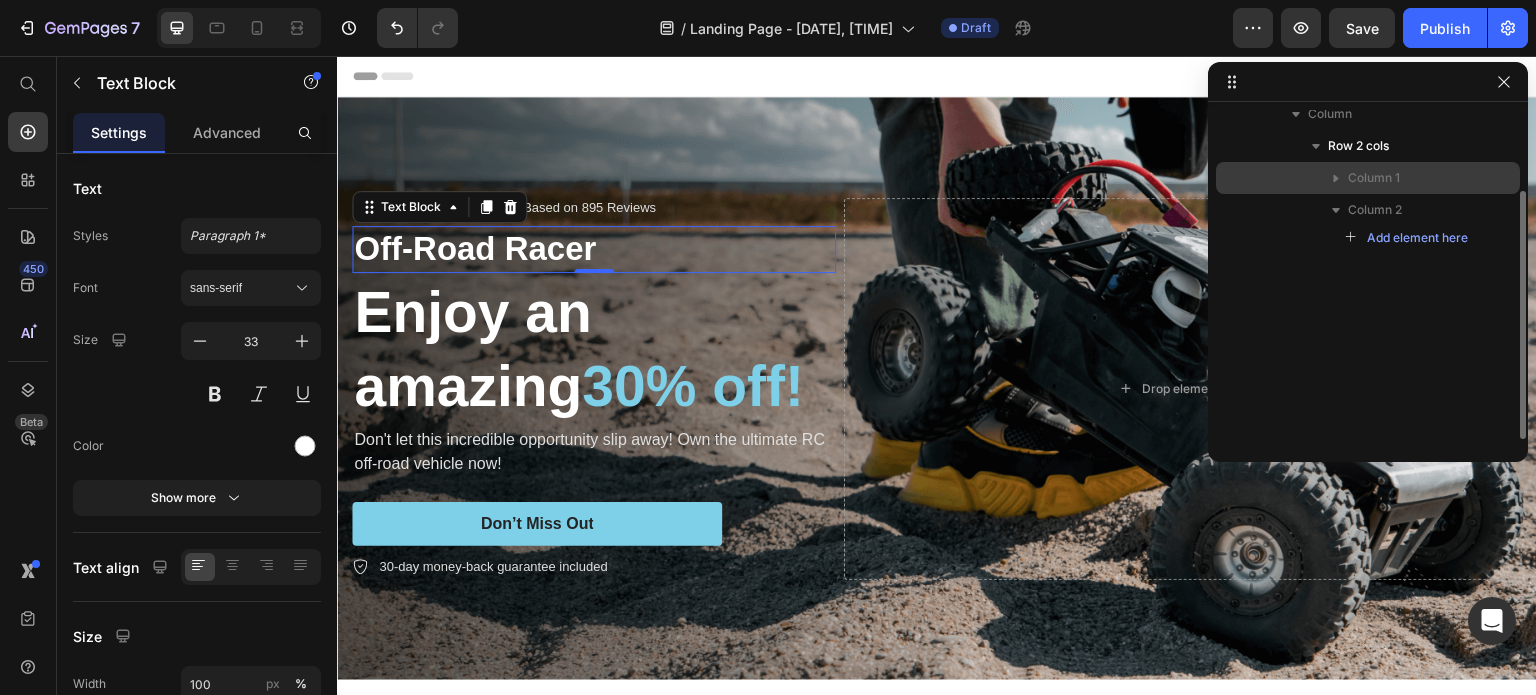 scroll, scrollTop: 108, scrollLeft: 0, axis: vertical 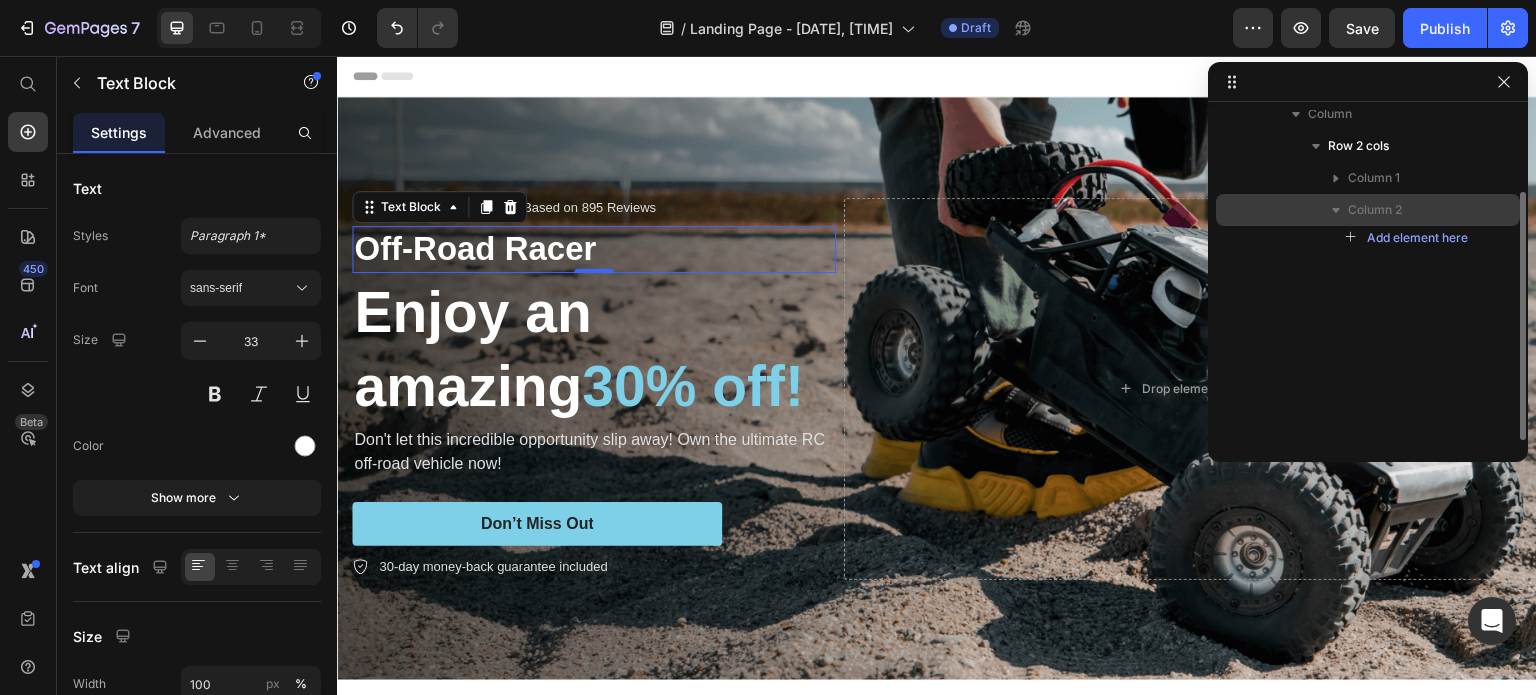 drag, startPoint x: 1375, startPoint y: 179, endPoint x: 1375, endPoint y: 208, distance: 29 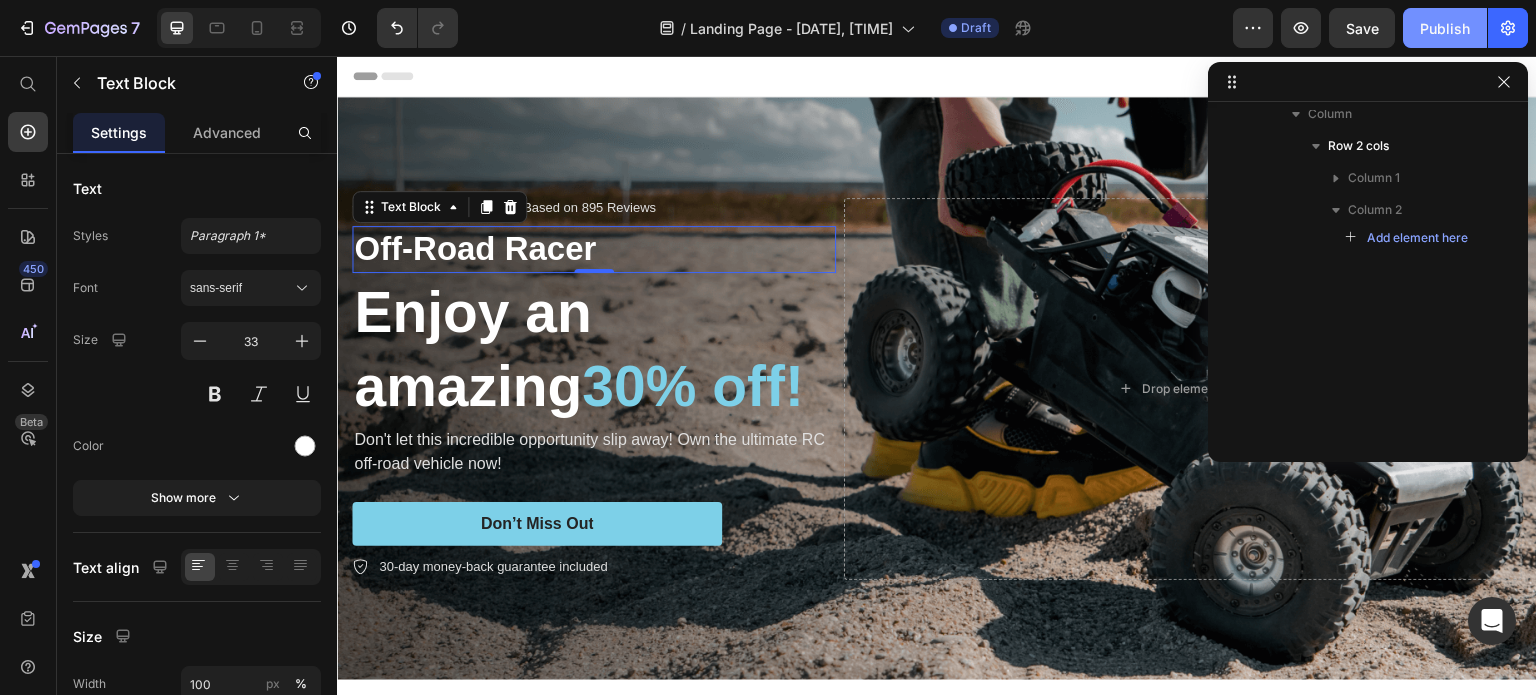 click on "Publish" at bounding box center (1445, 28) 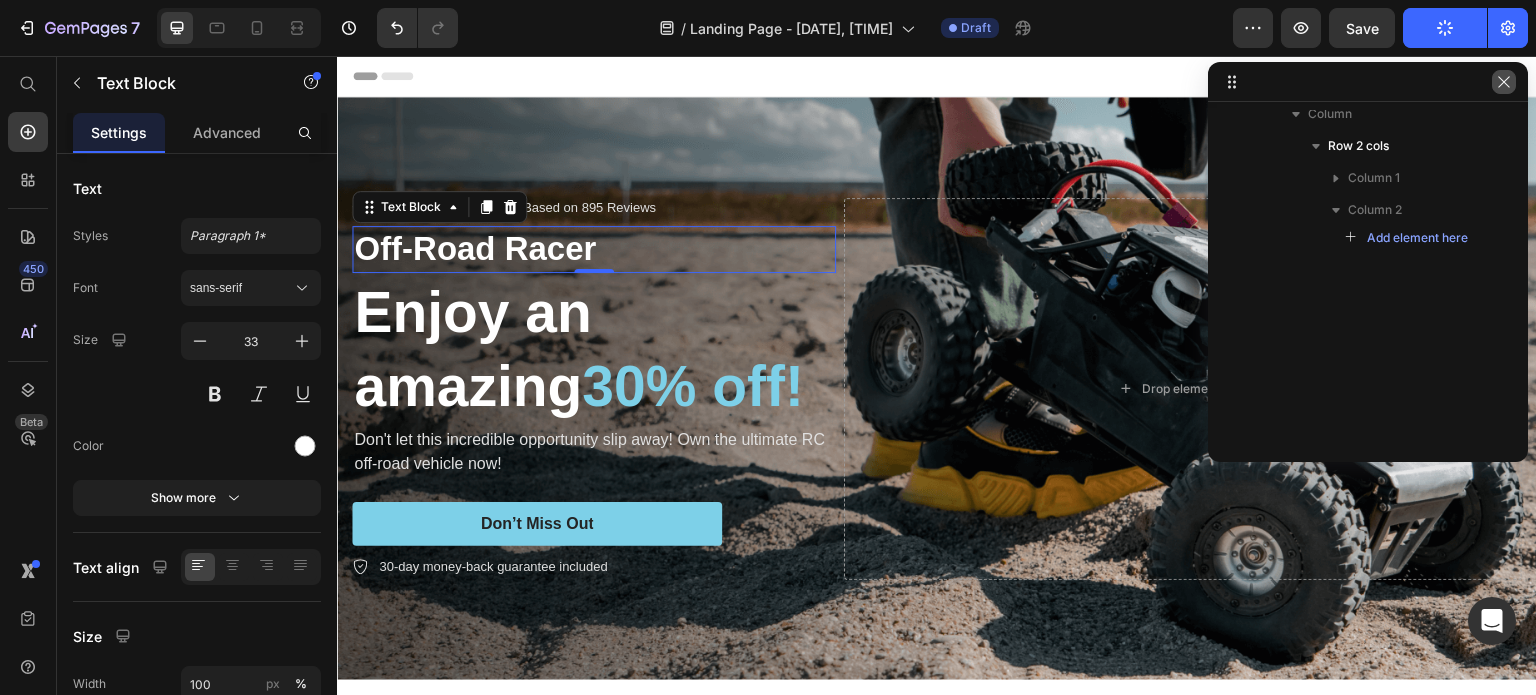 click at bounding box center [1504, 82] 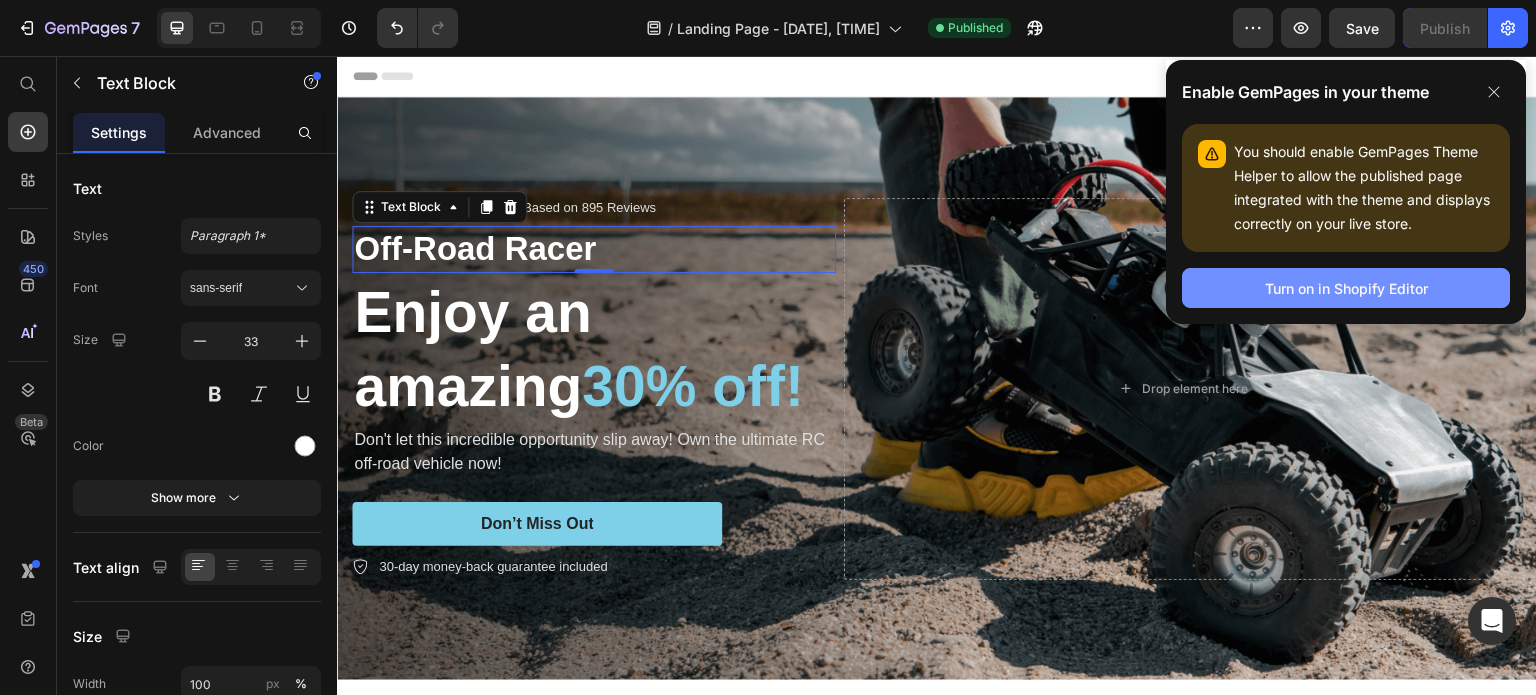 click on "Turn on in Shopify Editor" at bounding box center (1346, 288) 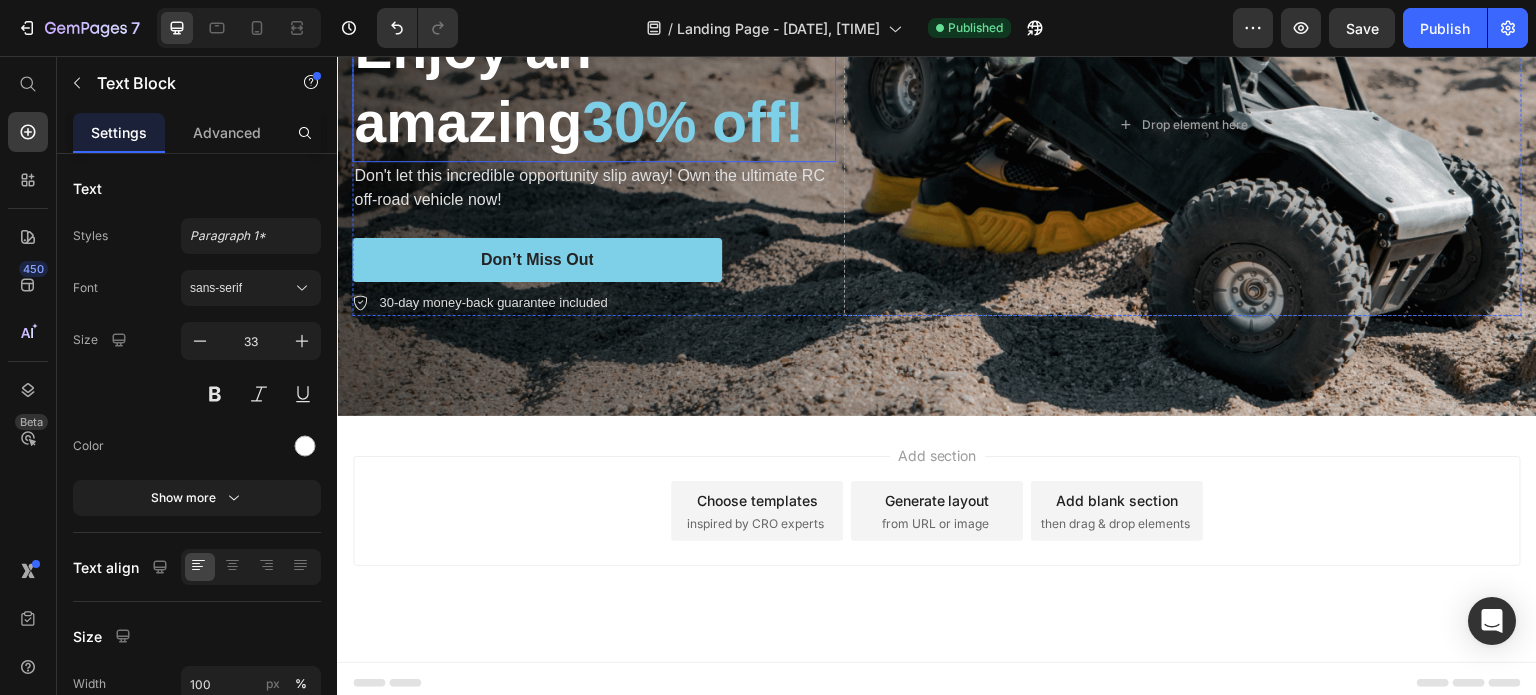 scroll, scrollTop: 0, scrollLeft: 0, axis: both 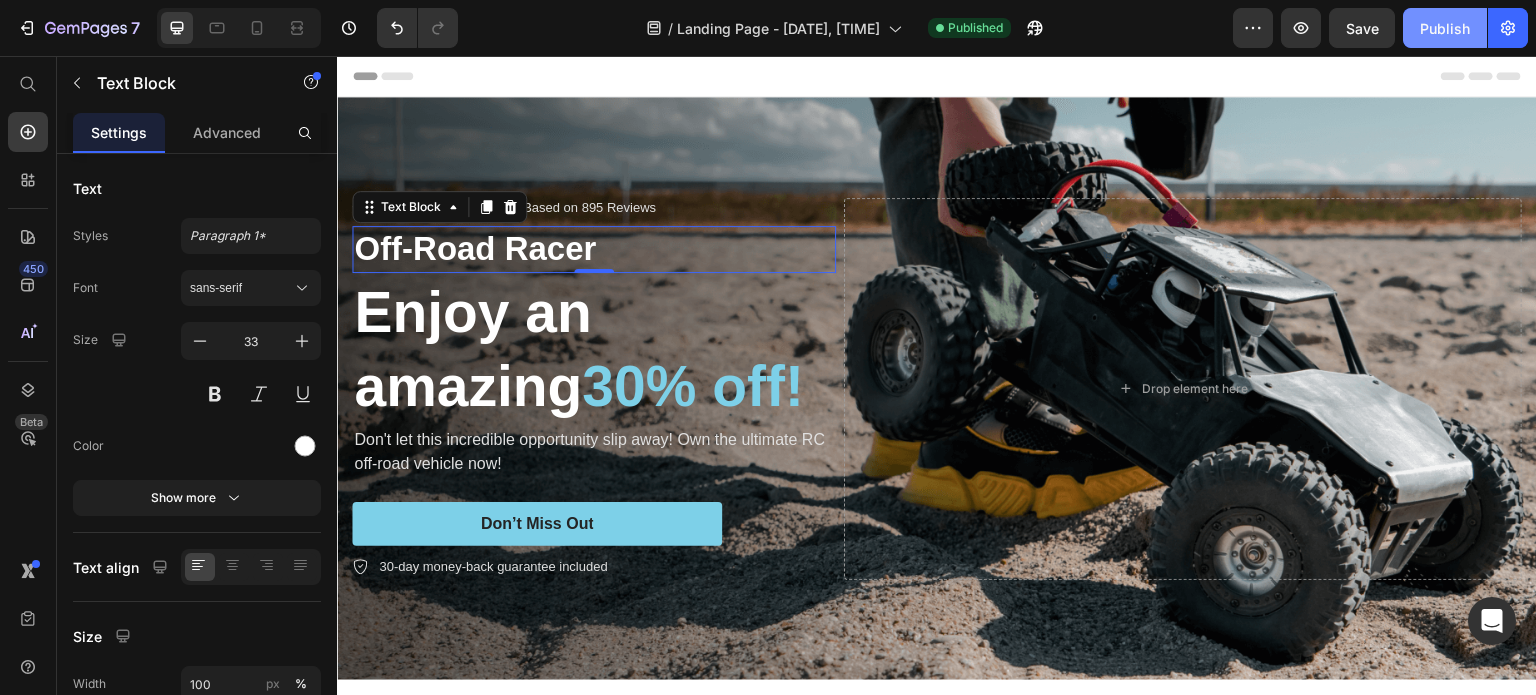 click on "Publish" at bounding box center [1445, 28] 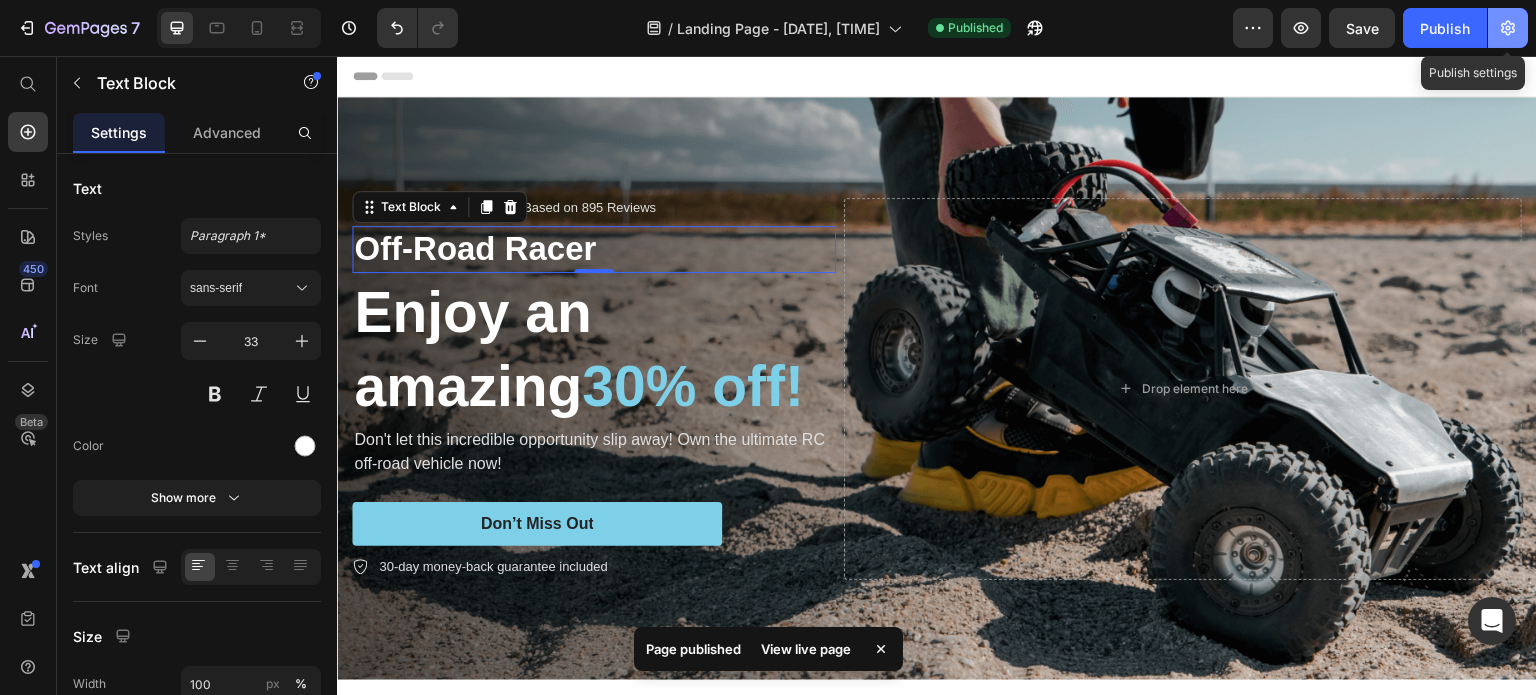 click 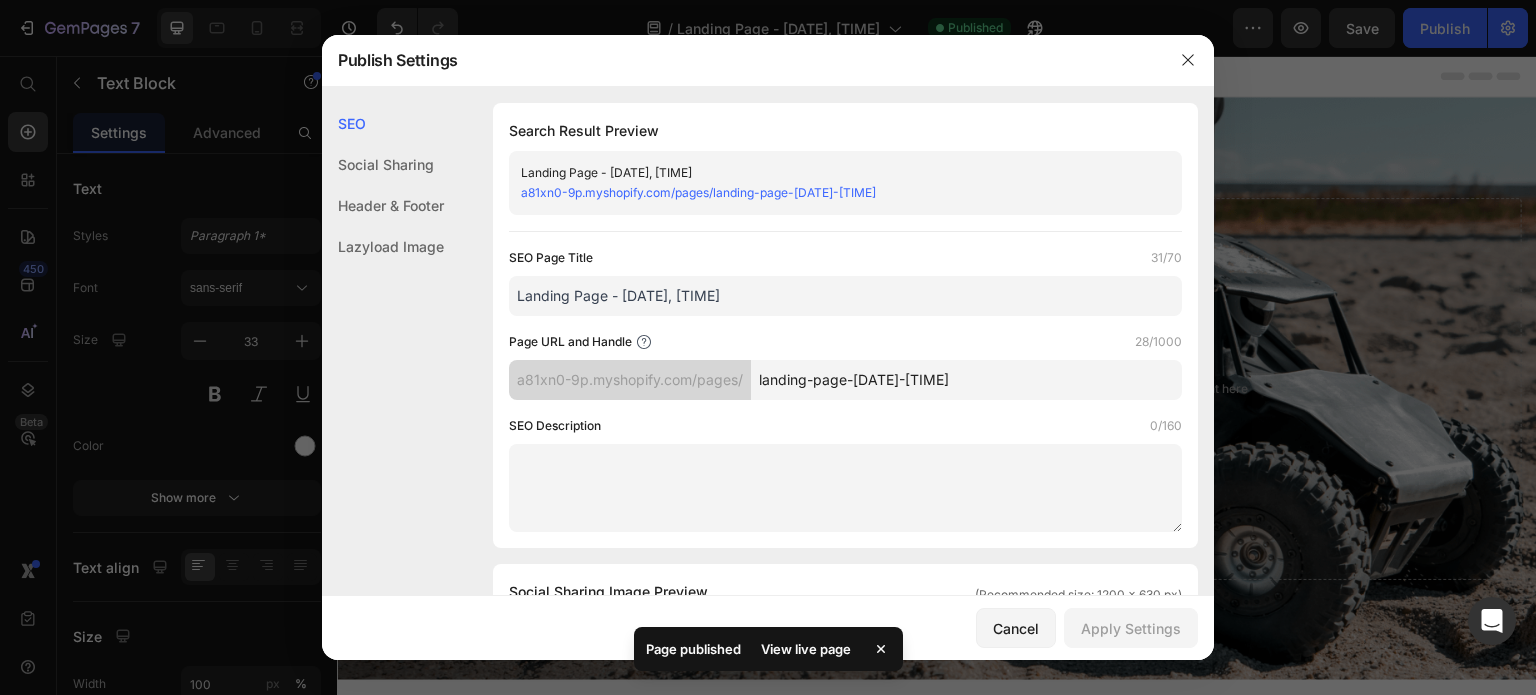 click on "Header & Footer" 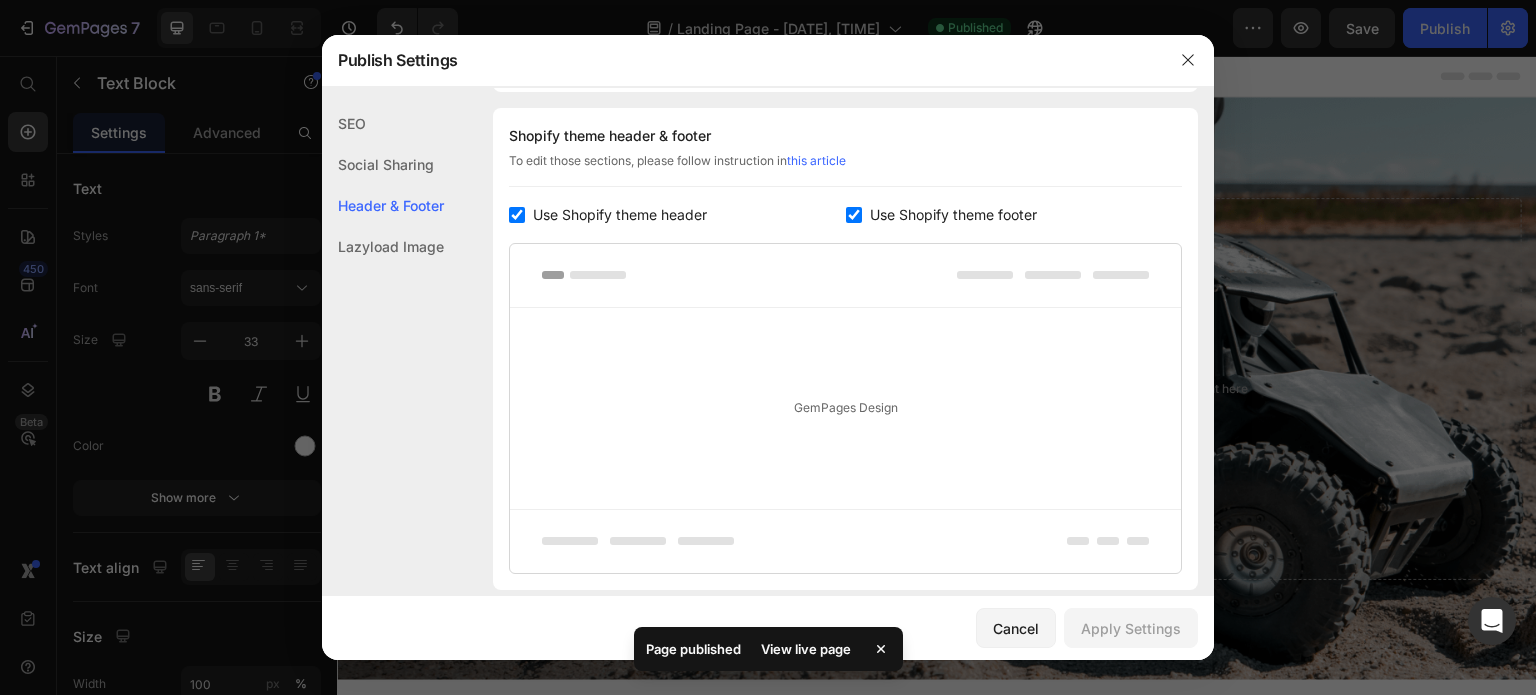 scroll, scrollTop: 1076, scrollLeft: 0, axis: vertical 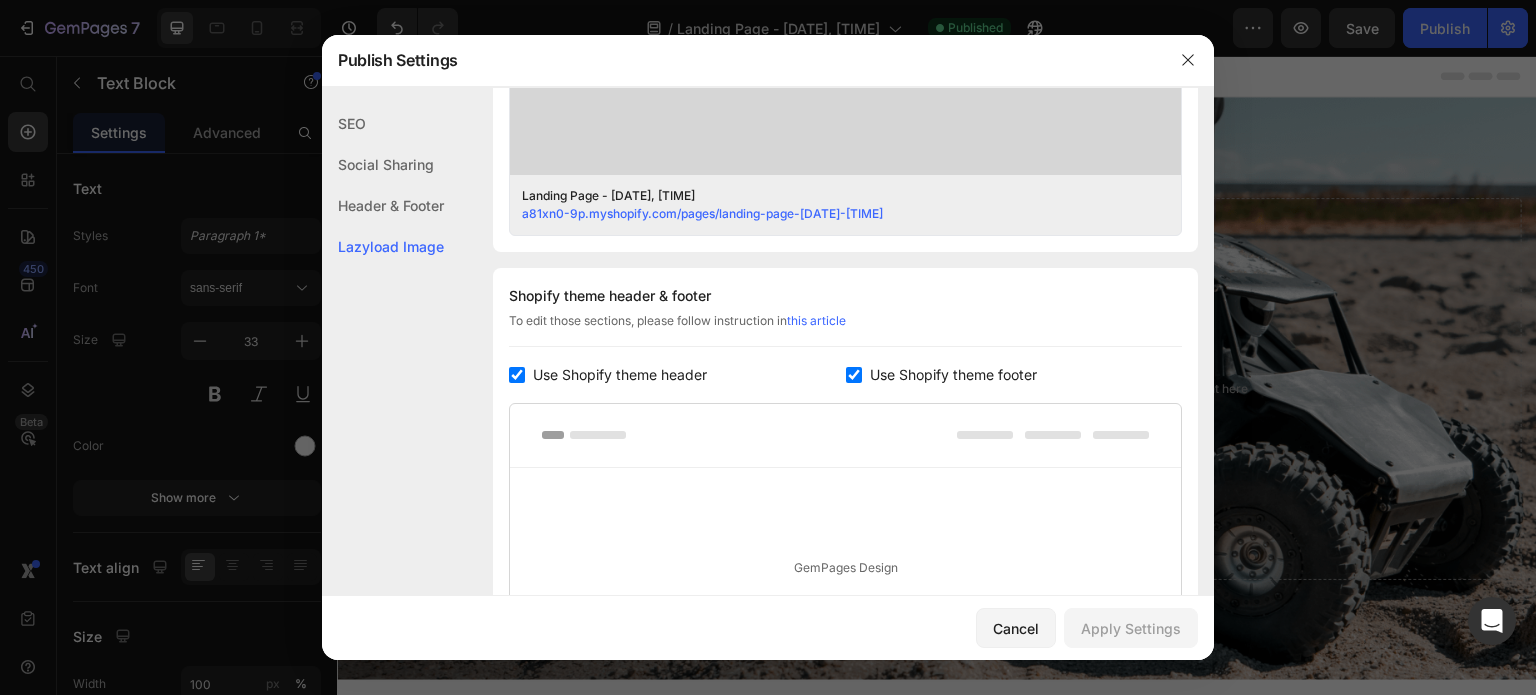 click on "Header & Footer" 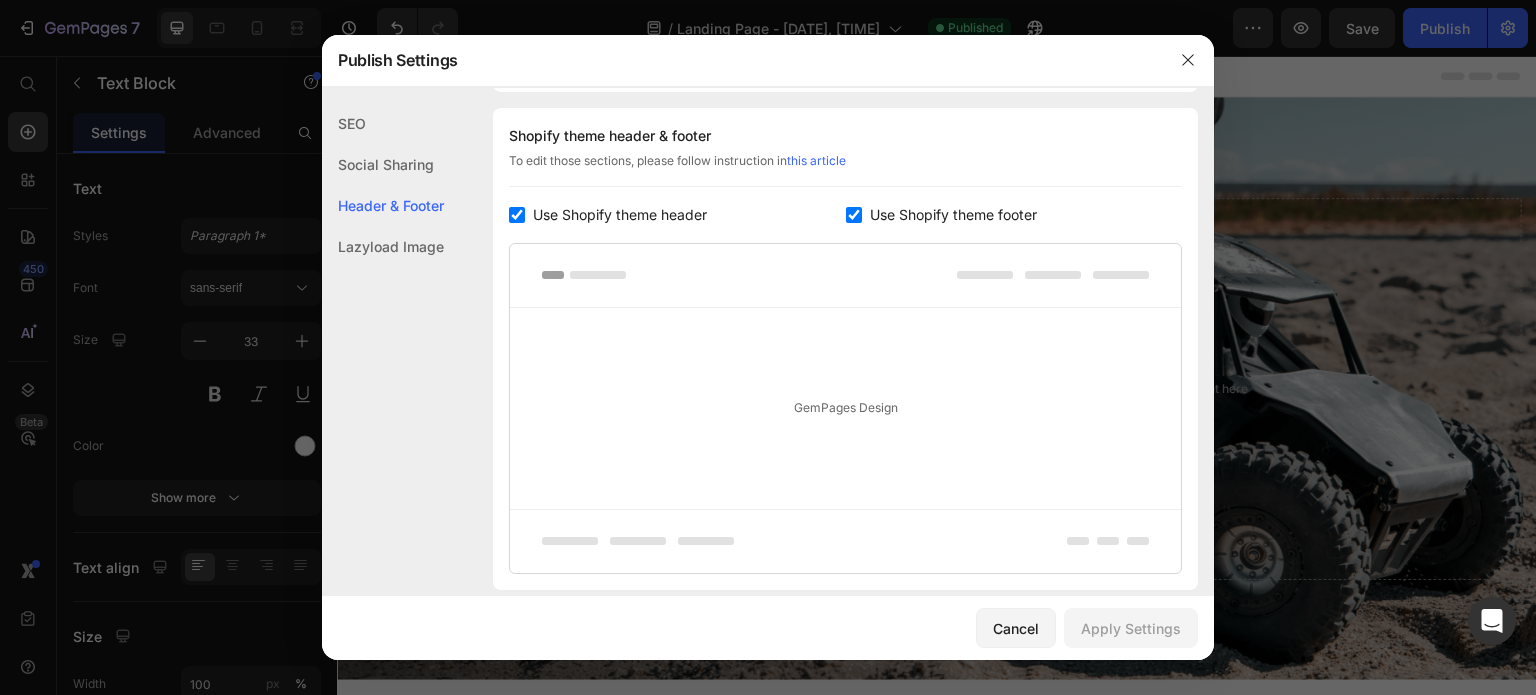 click on "Social Sharing" 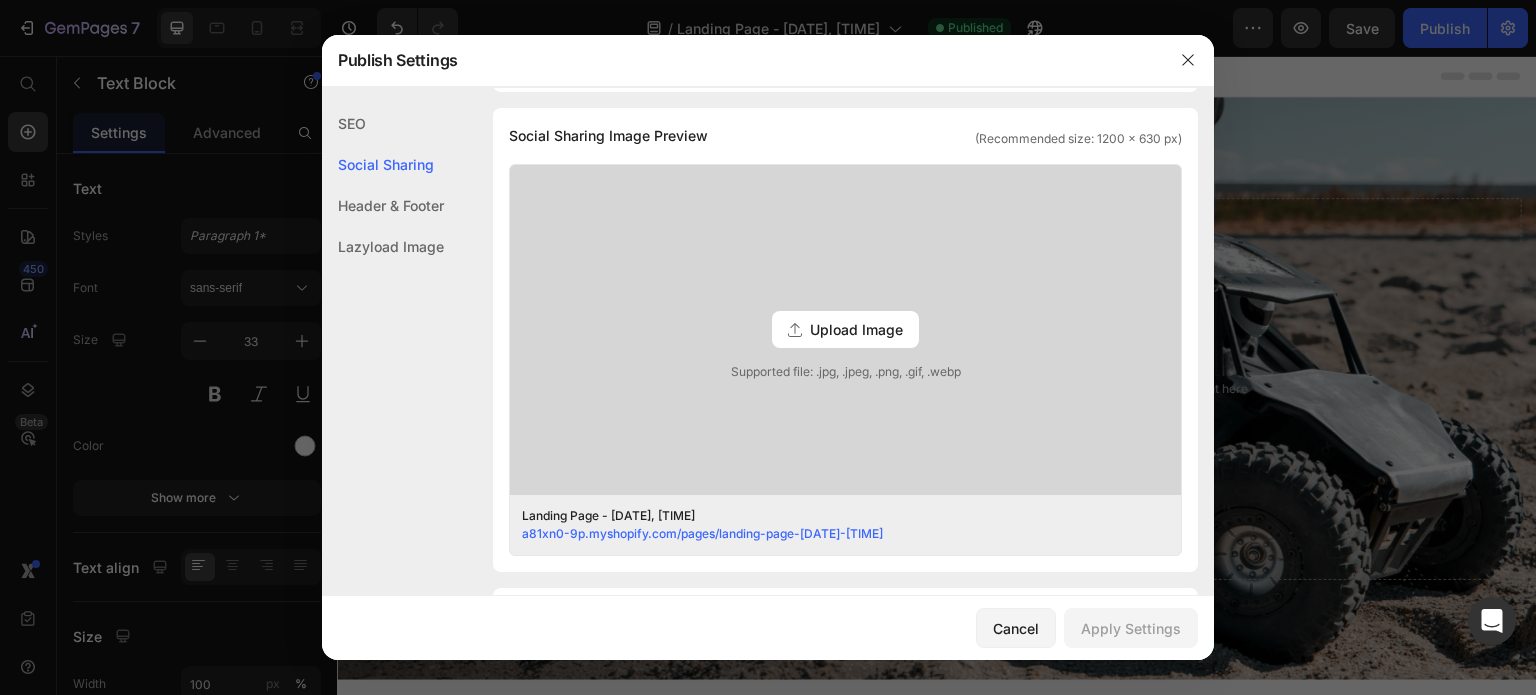 drag, startPoint x: 399, startPoint y: 204, endPoint x: 522, endPoint y: 327, distance: 173.94827 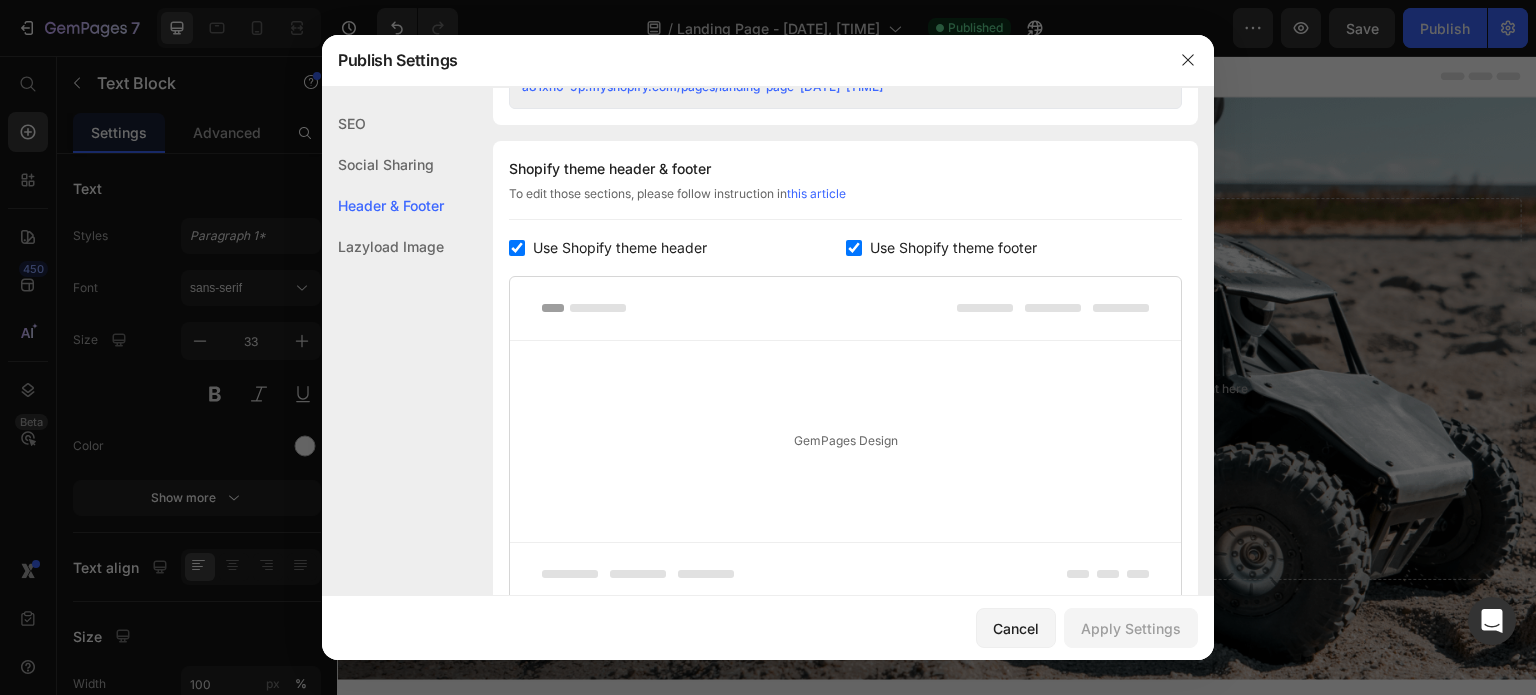 scroll, scrollTop: 936, scrollLeft: 0, axis: vertical 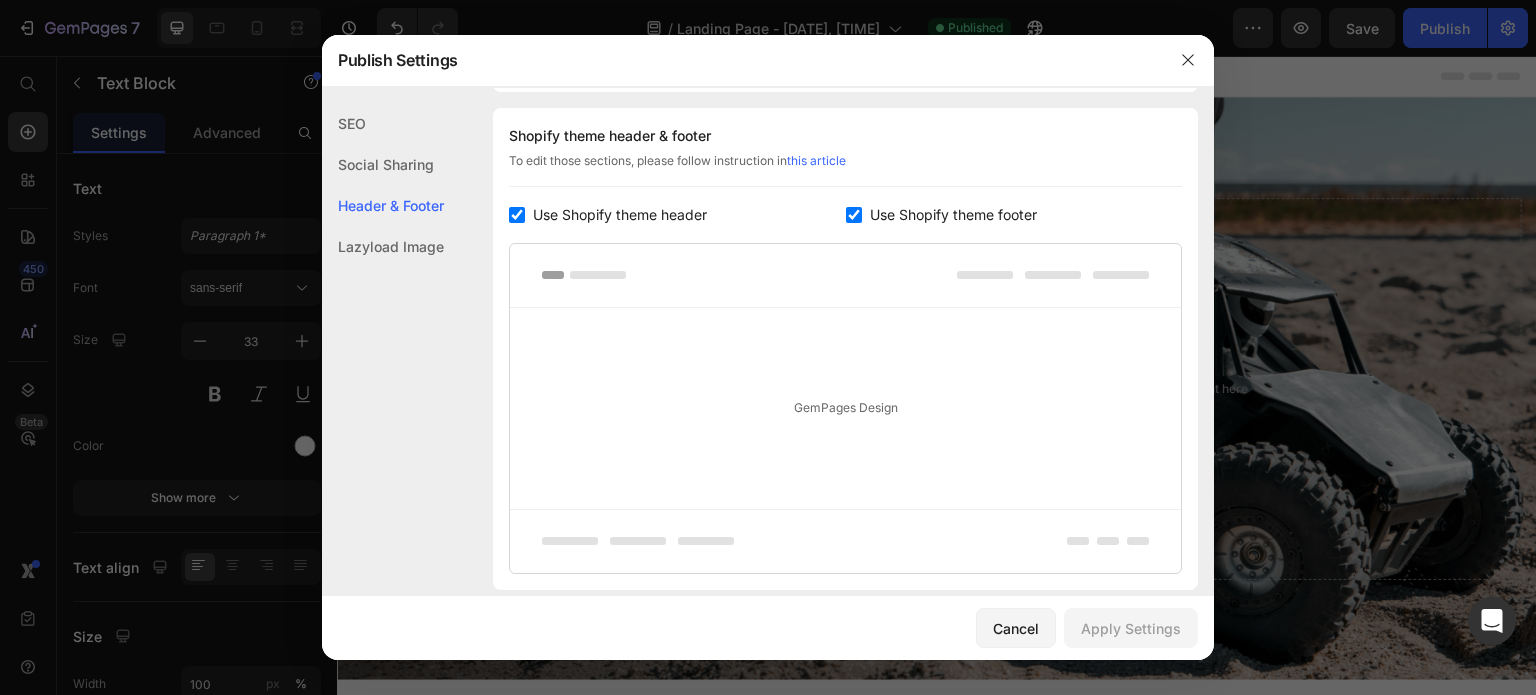 click at bounding box center [517, 215] 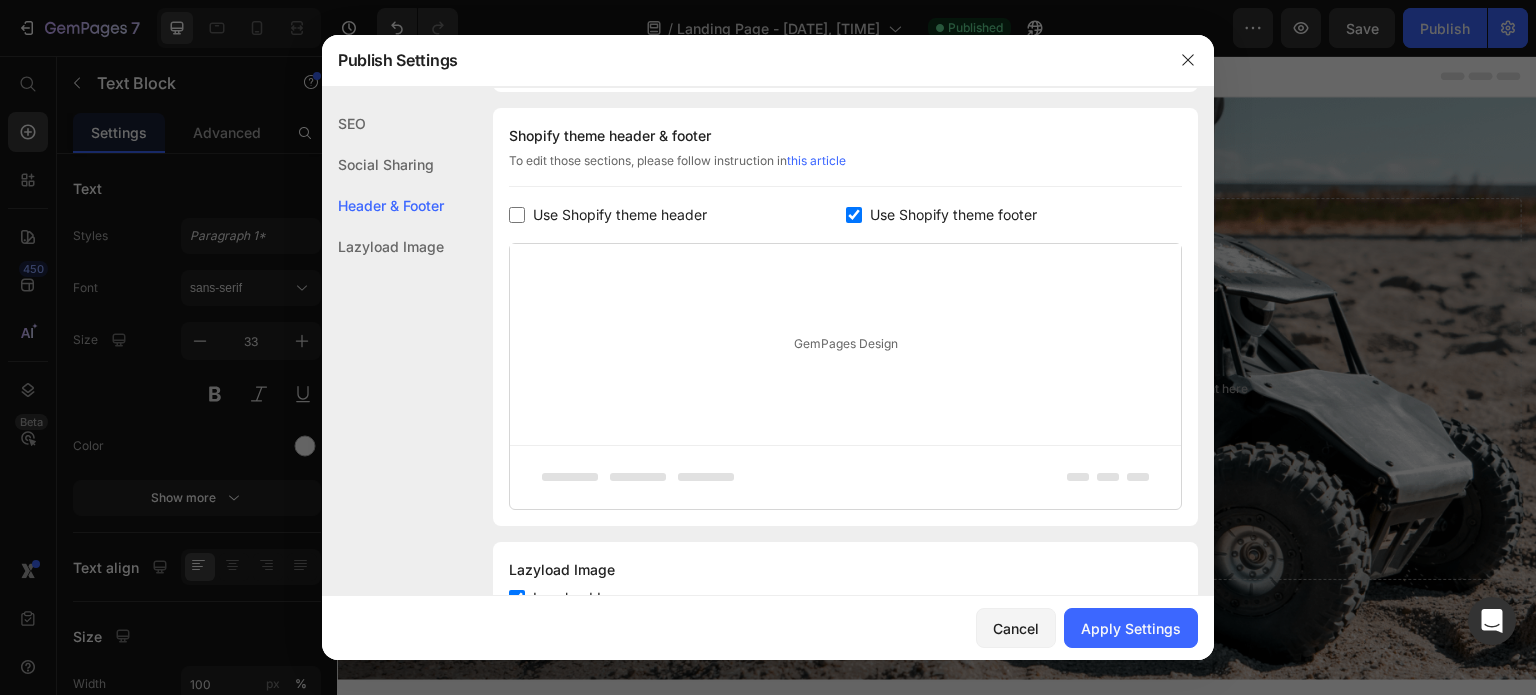 click at bounding box center (517, 215) 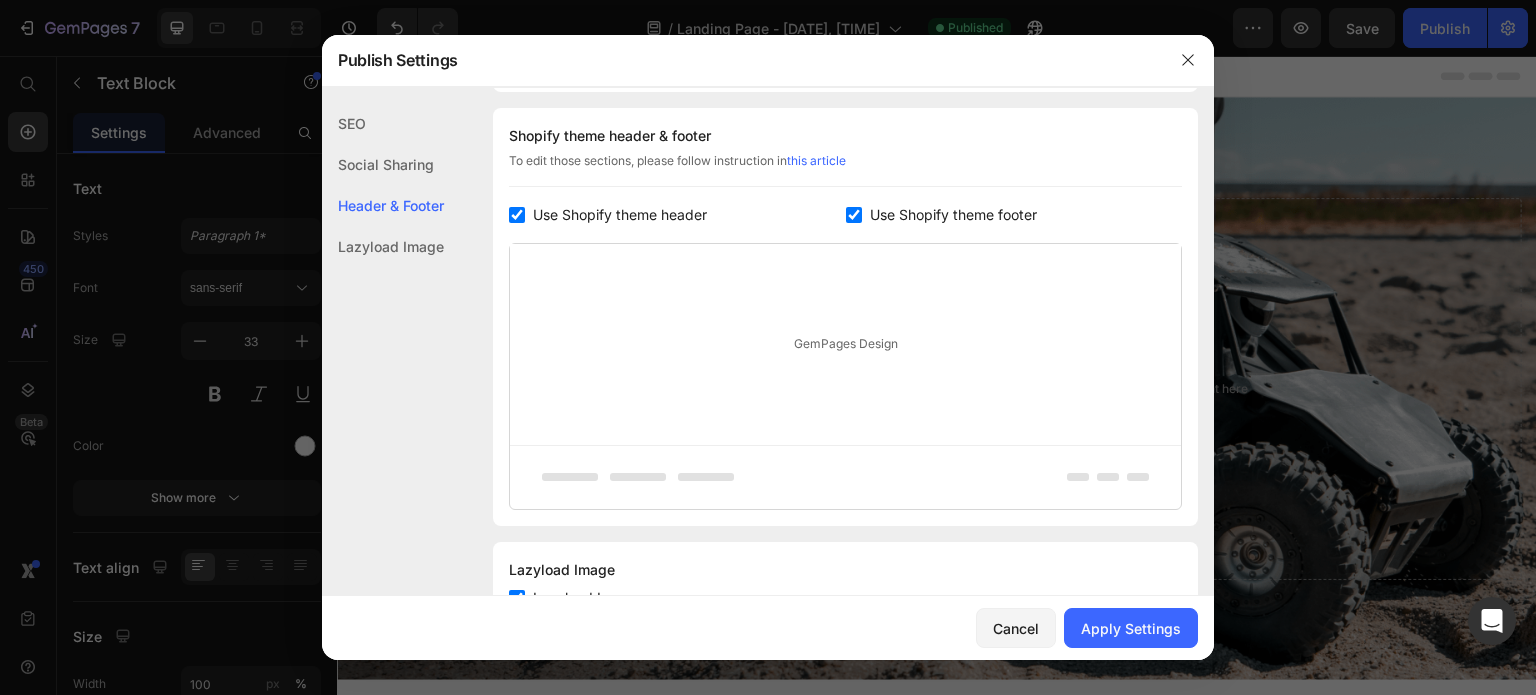 checkbox on "true" 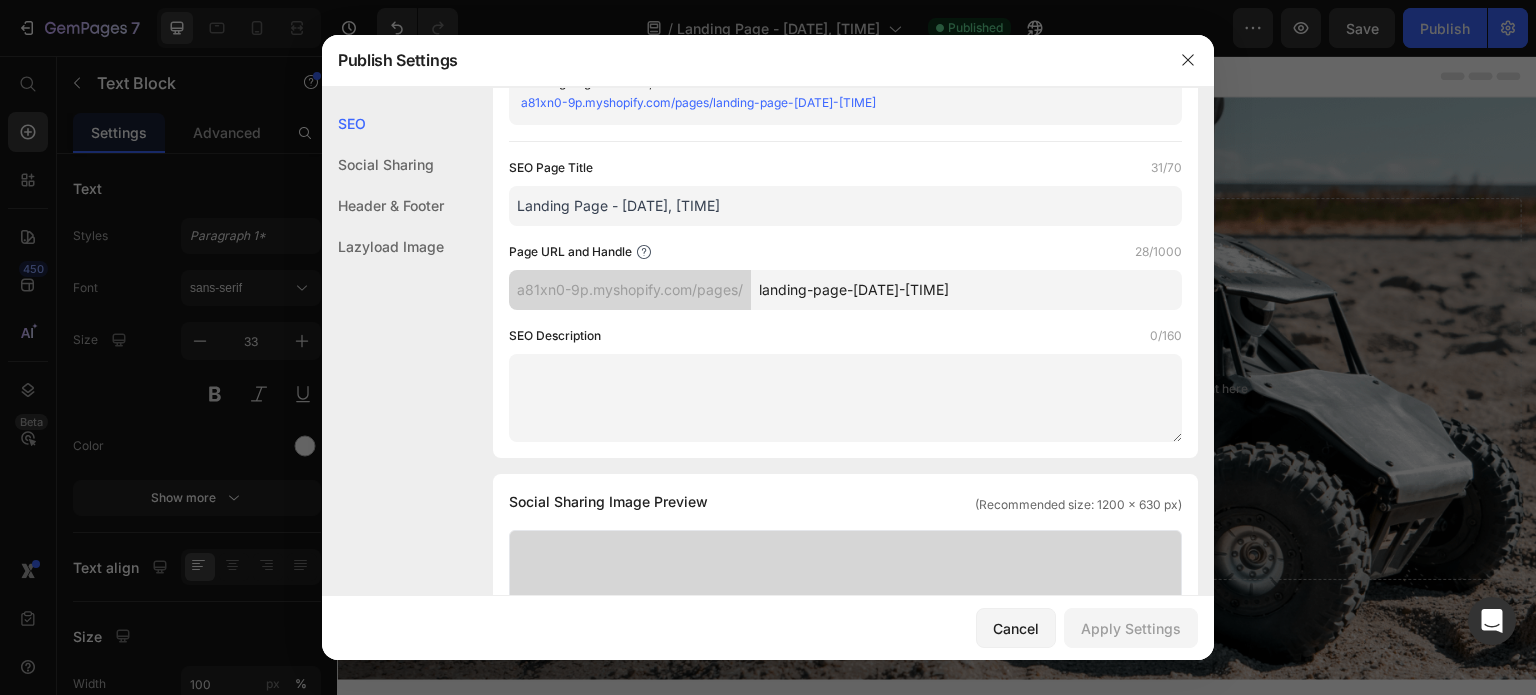 scroll, scrollTop: 0, scrollLeft: 0, axis: both 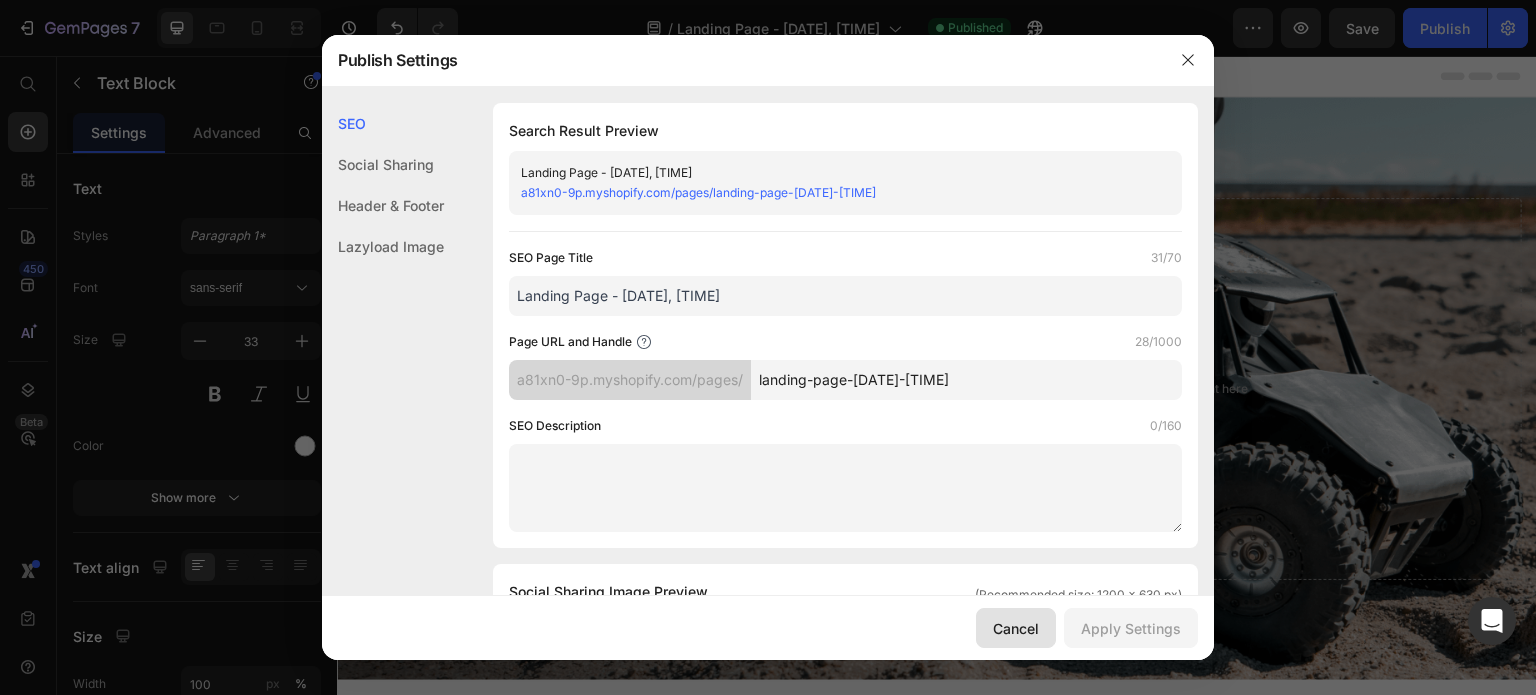 click on "Cancel" at bounding box center [1016, 628] 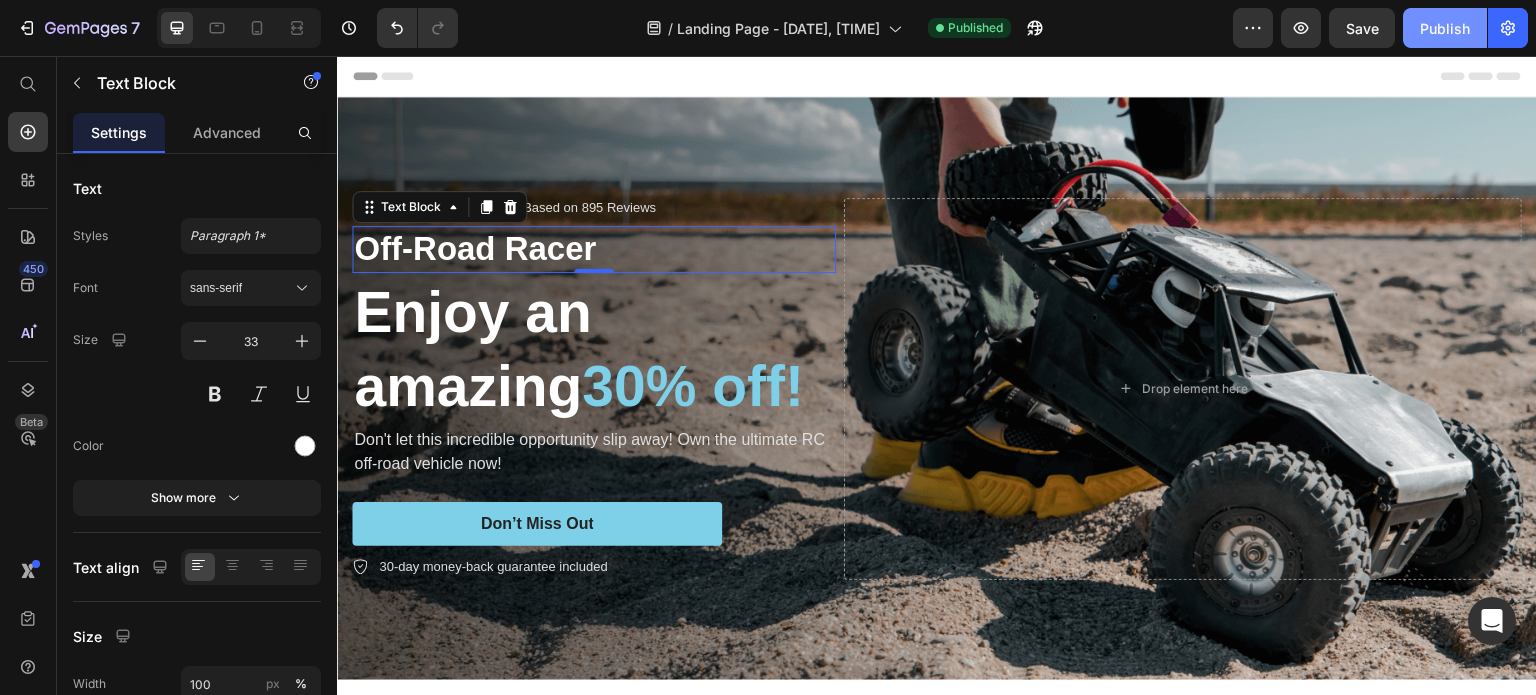 click on "Publish" 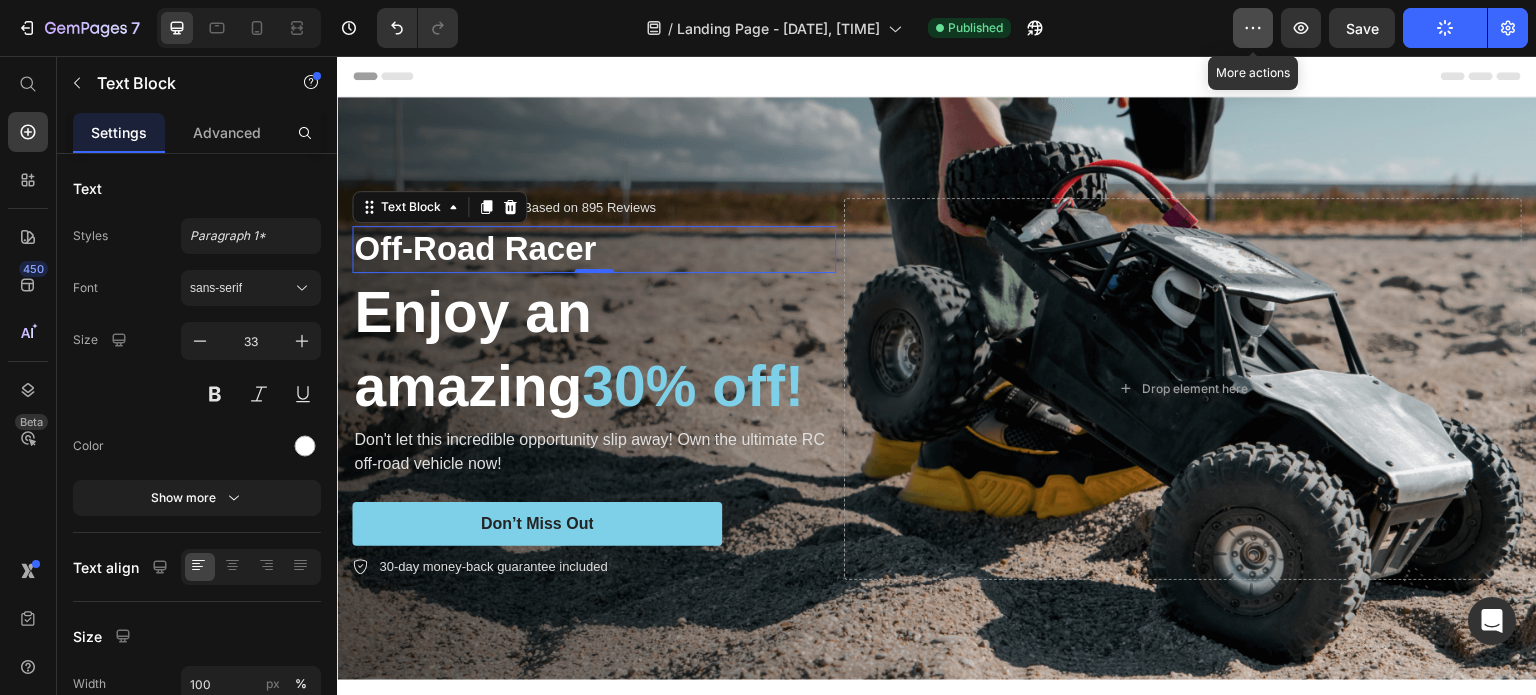 click 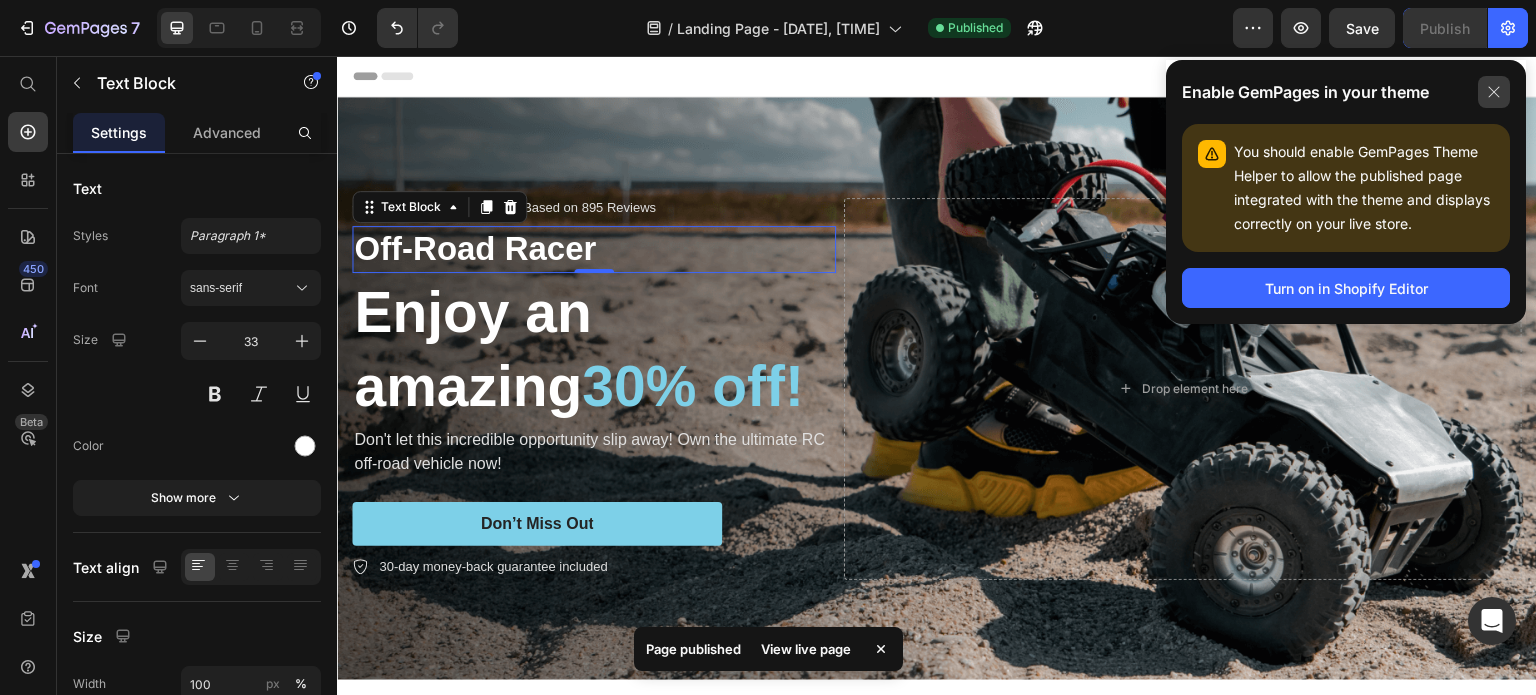 click 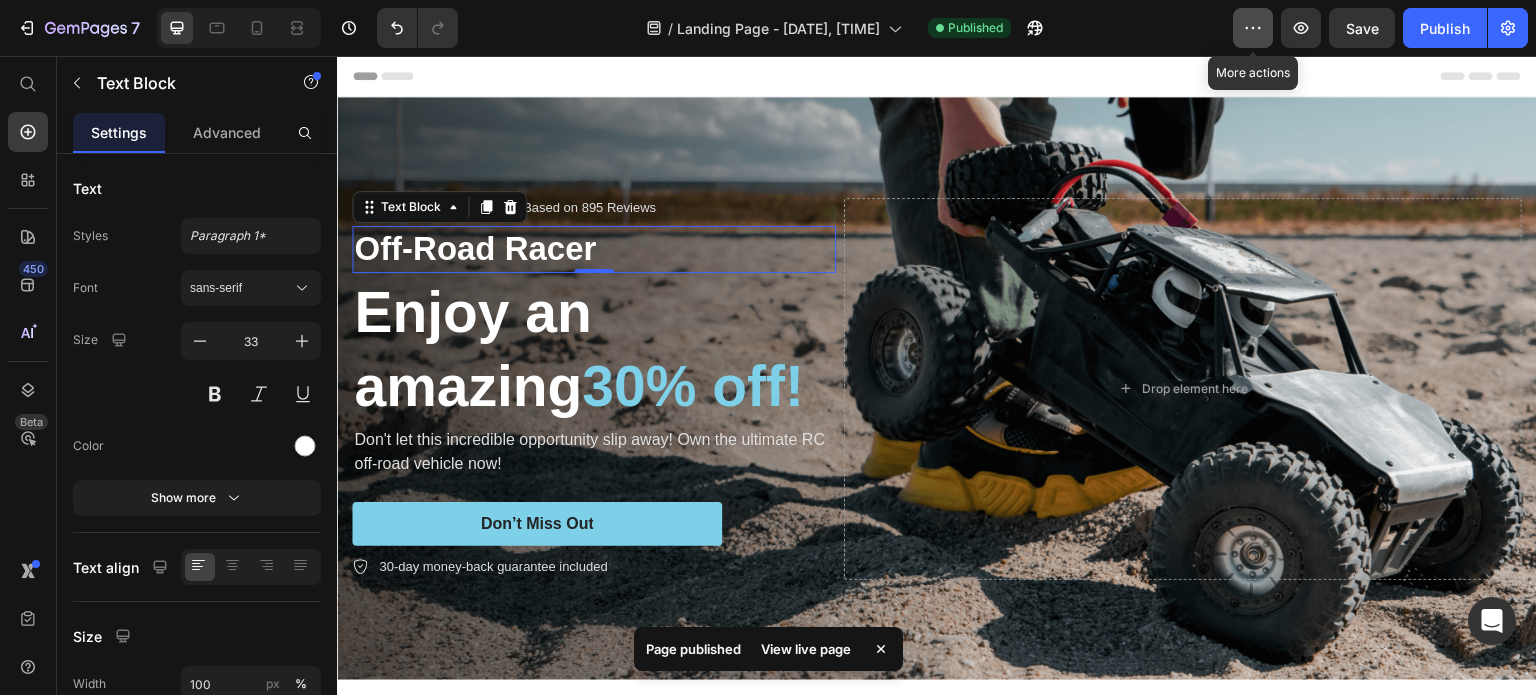 click 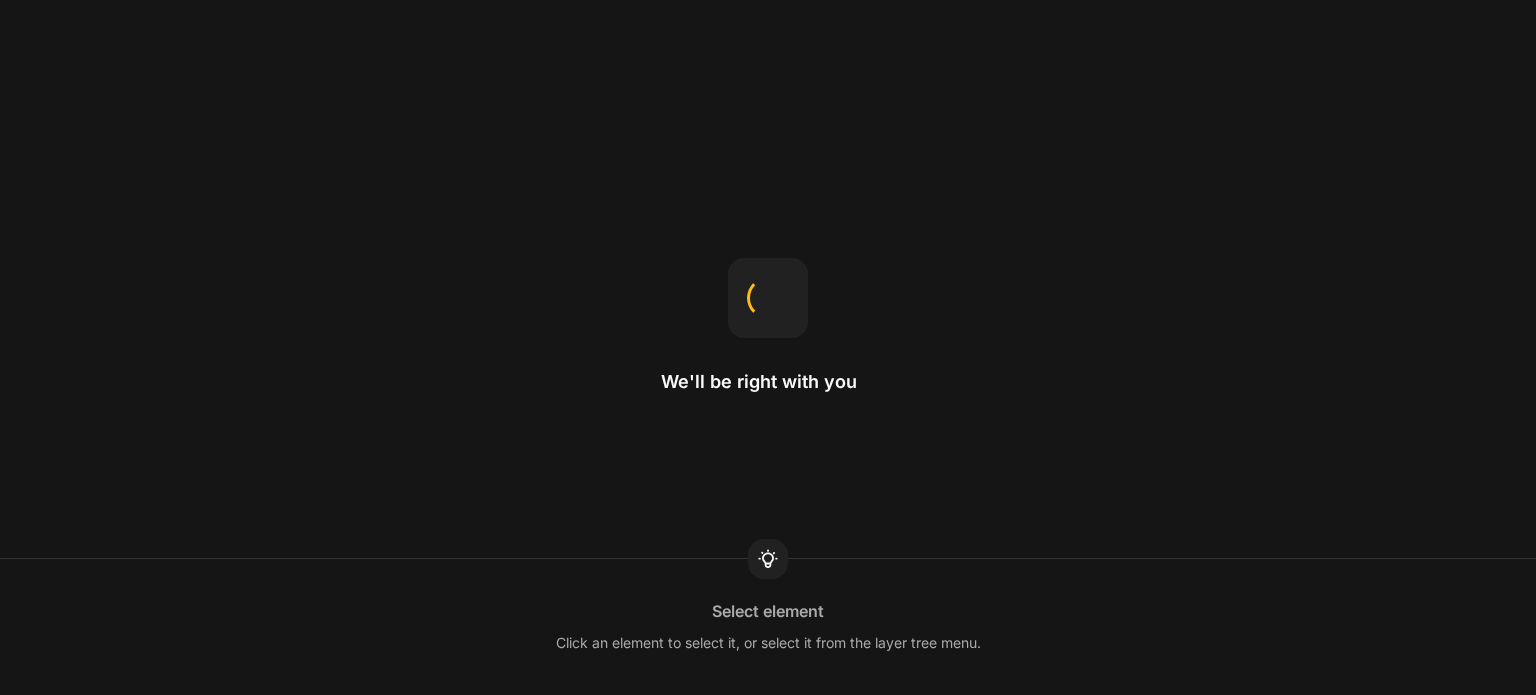 scroll, scrollTop: 0, scrollLeft: 0, axis: both 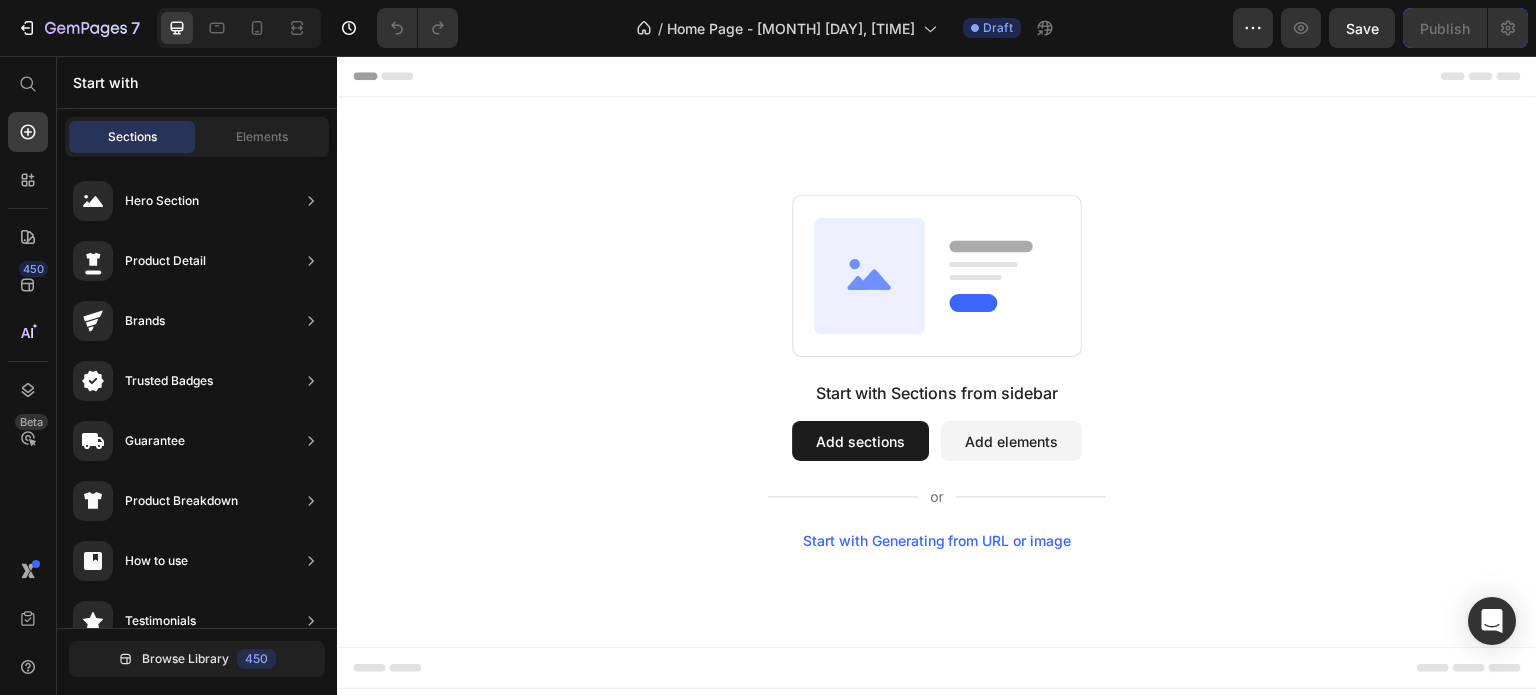 click on "Add sections" at bounding box center (860, 441) 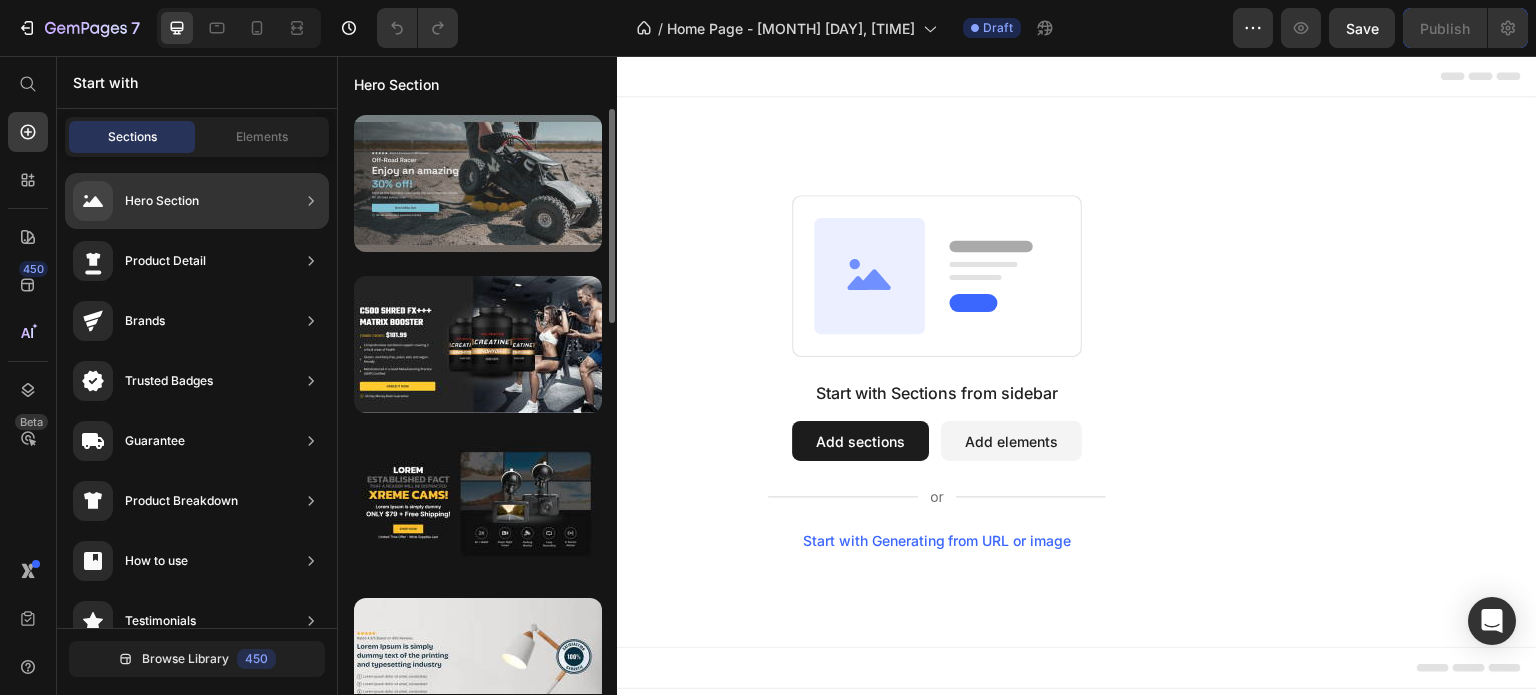 click at bounding box center [478, 183] 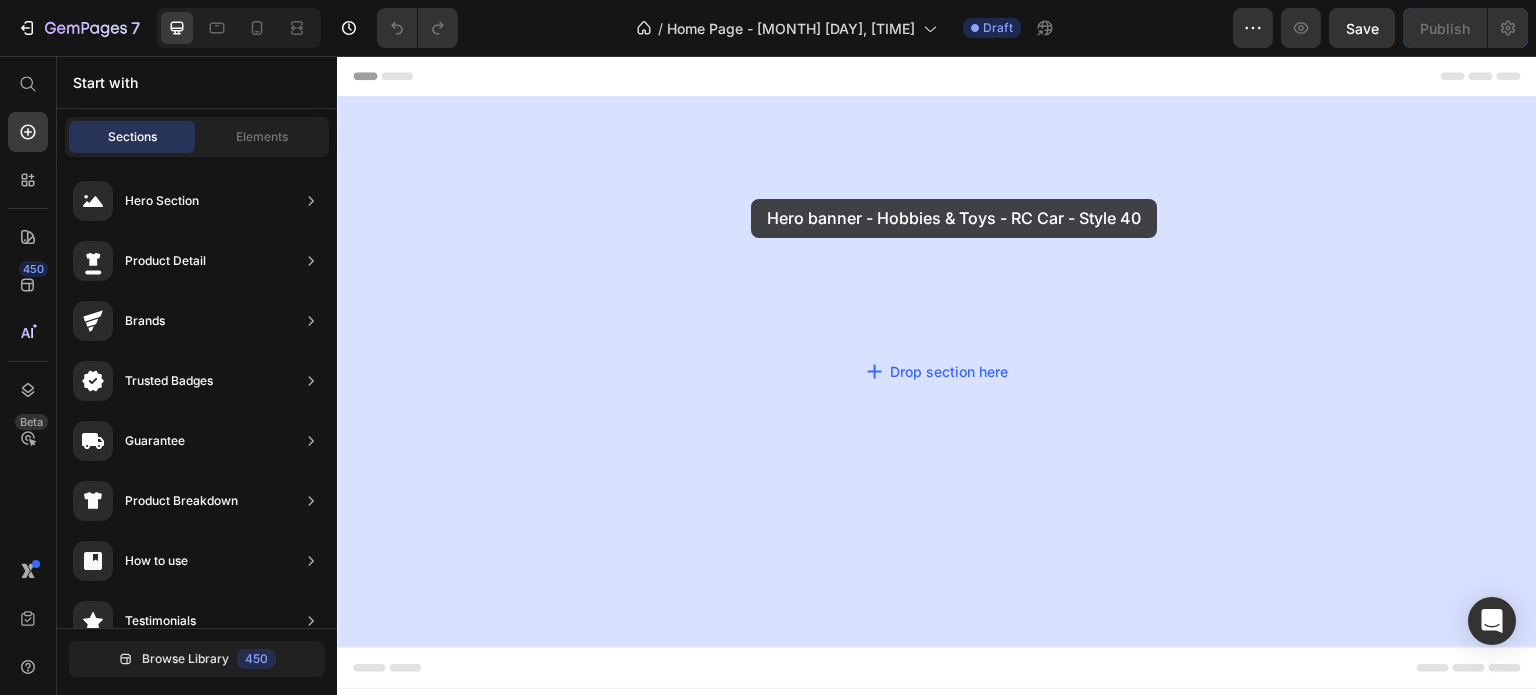 drag, startPoint x: 750, startPoint y: 255, endPoint x: 749, endPoint y: 199, distance: 56.008926 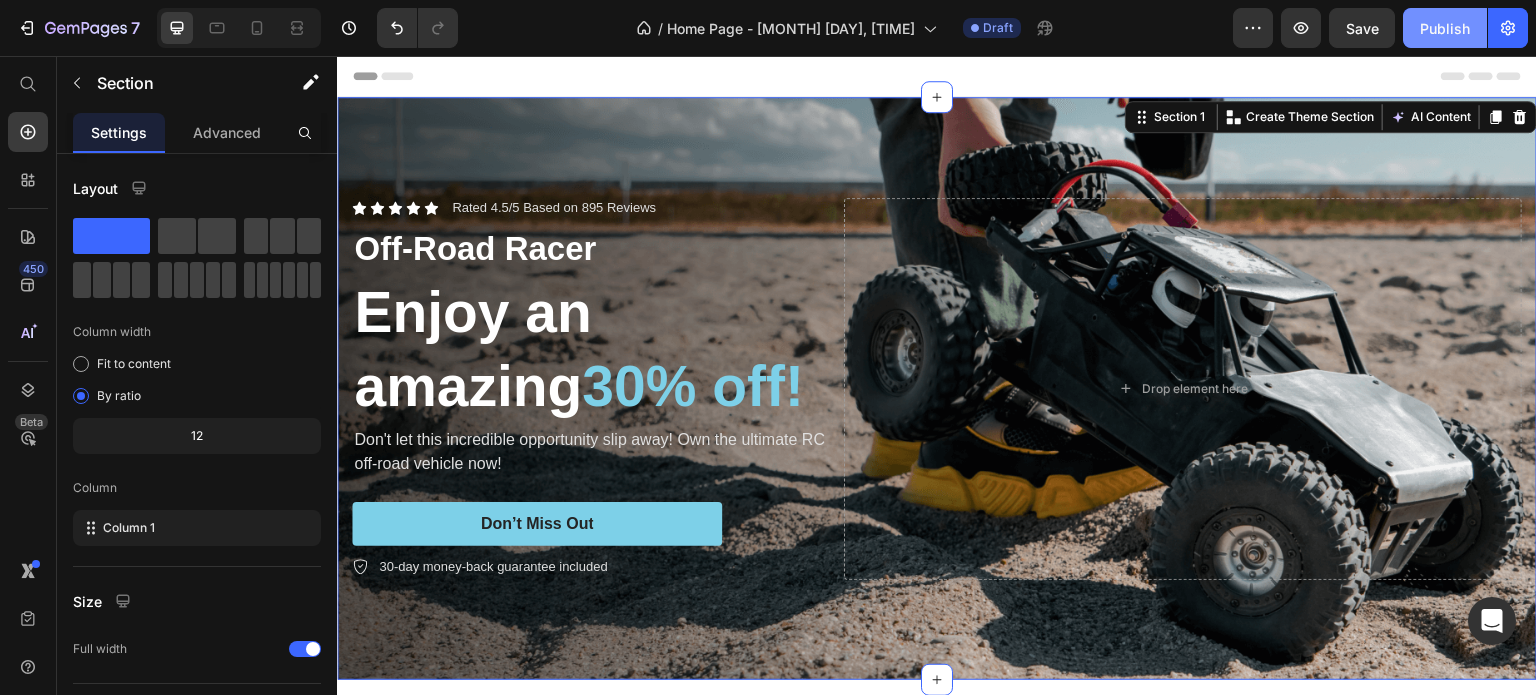 click on "Publish" 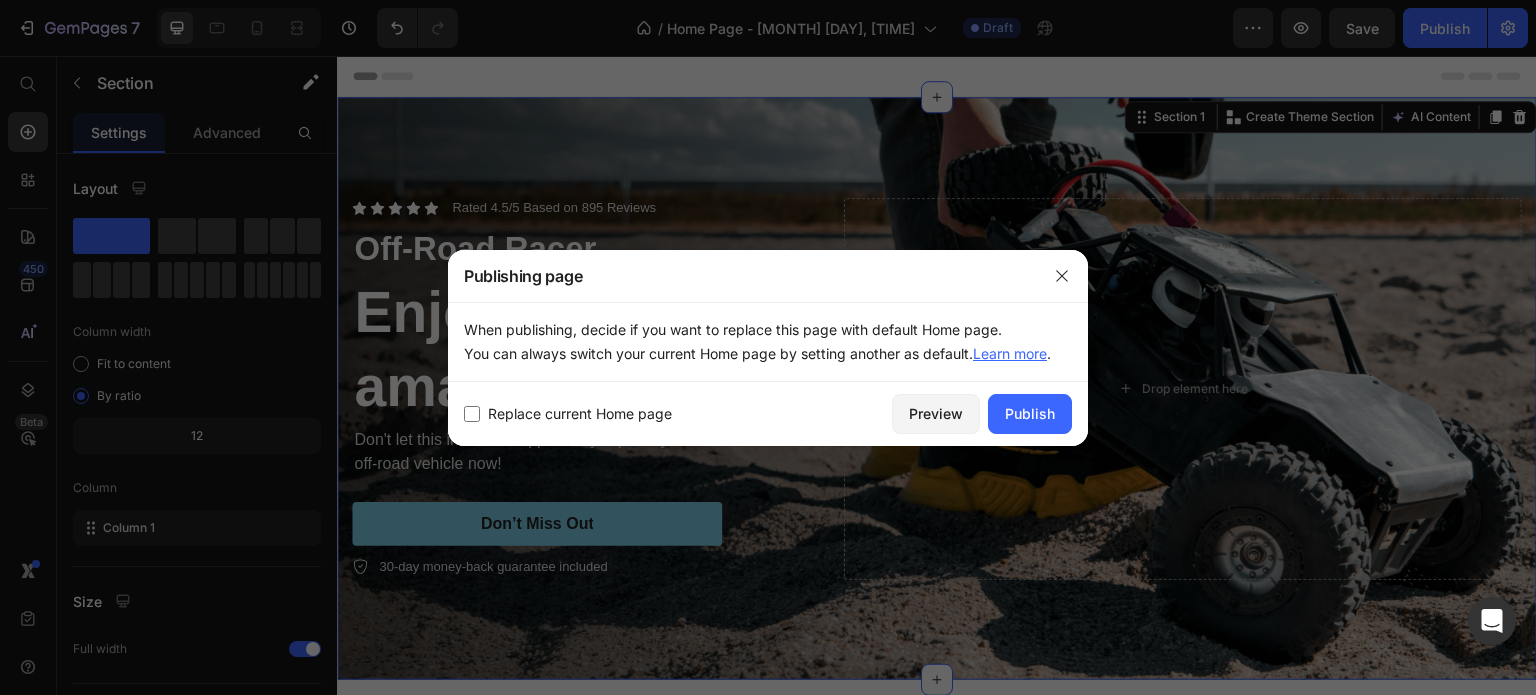 click on "Replace current Home page" at bounding box center [580, 414] 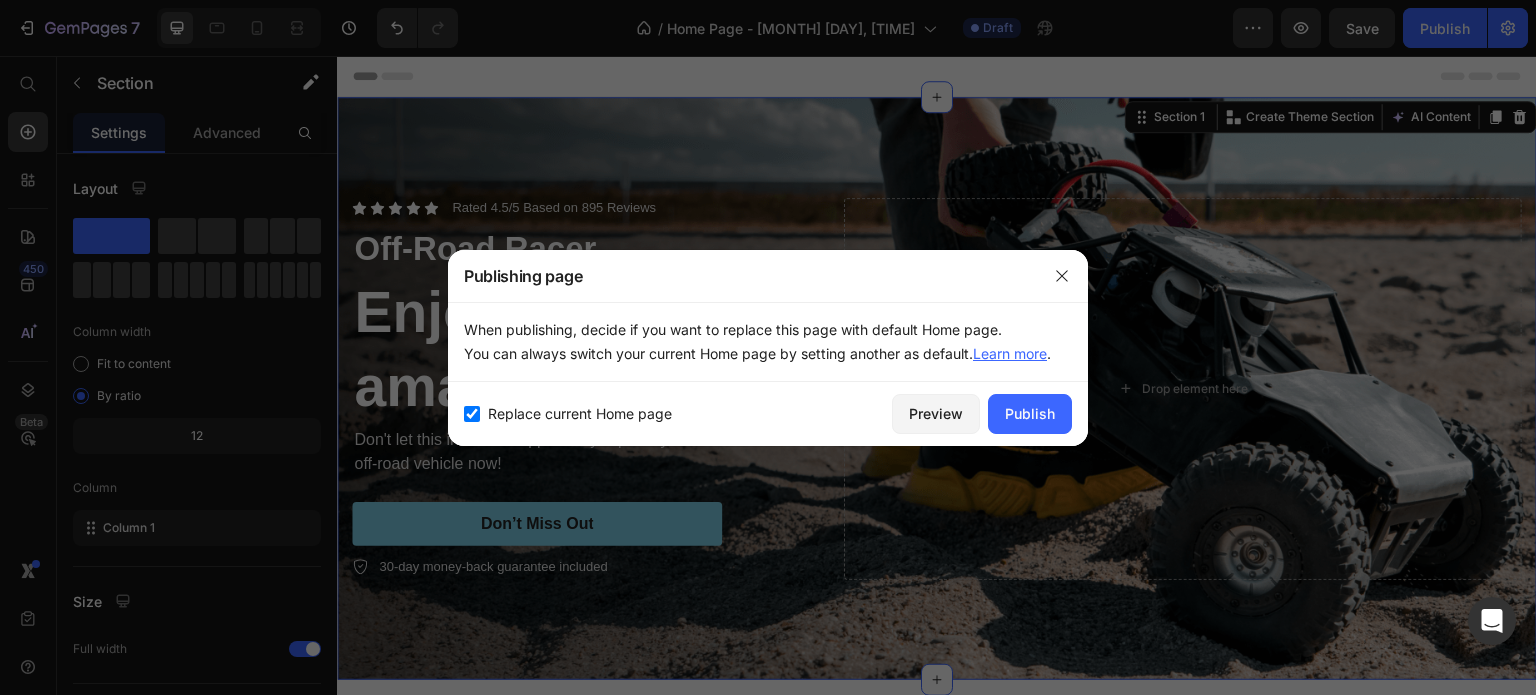 checkbox on "true" 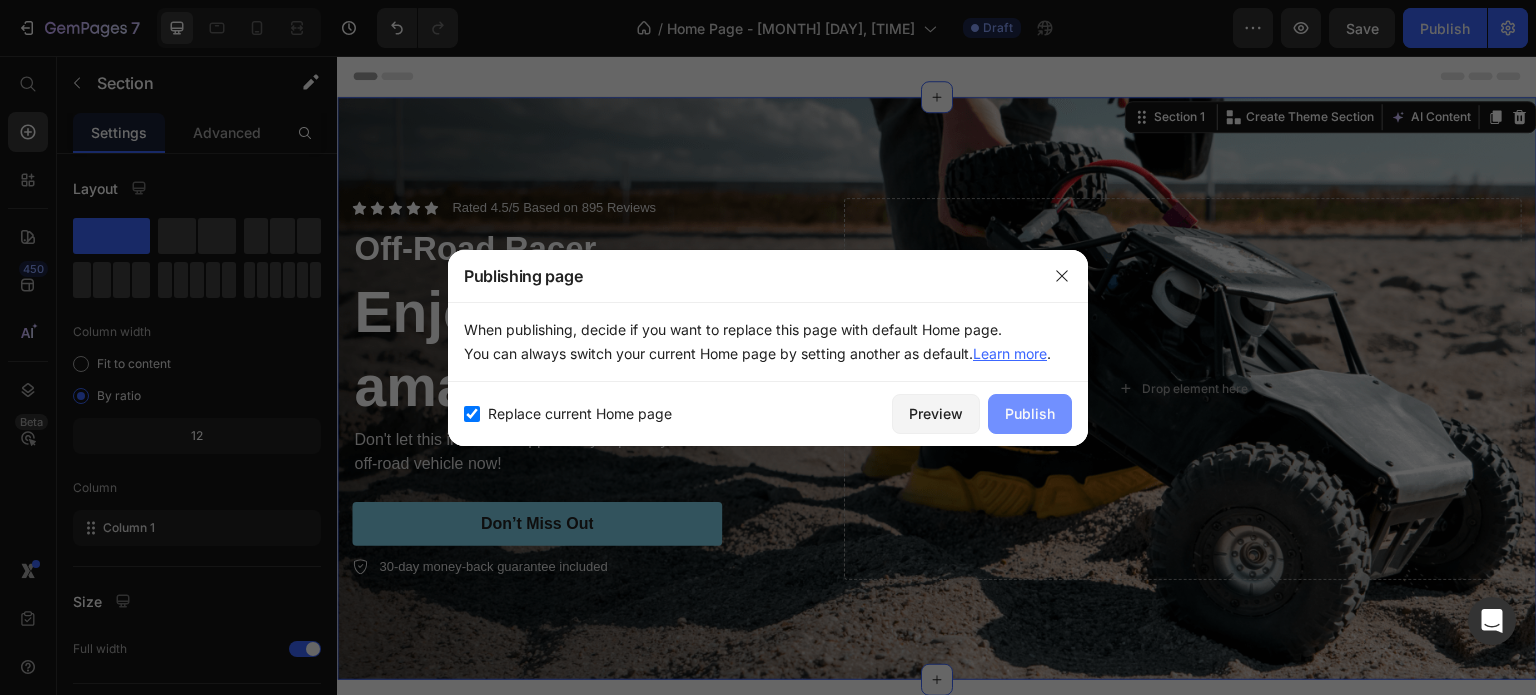 click on "Publish" at bounding box center (1030, 413) 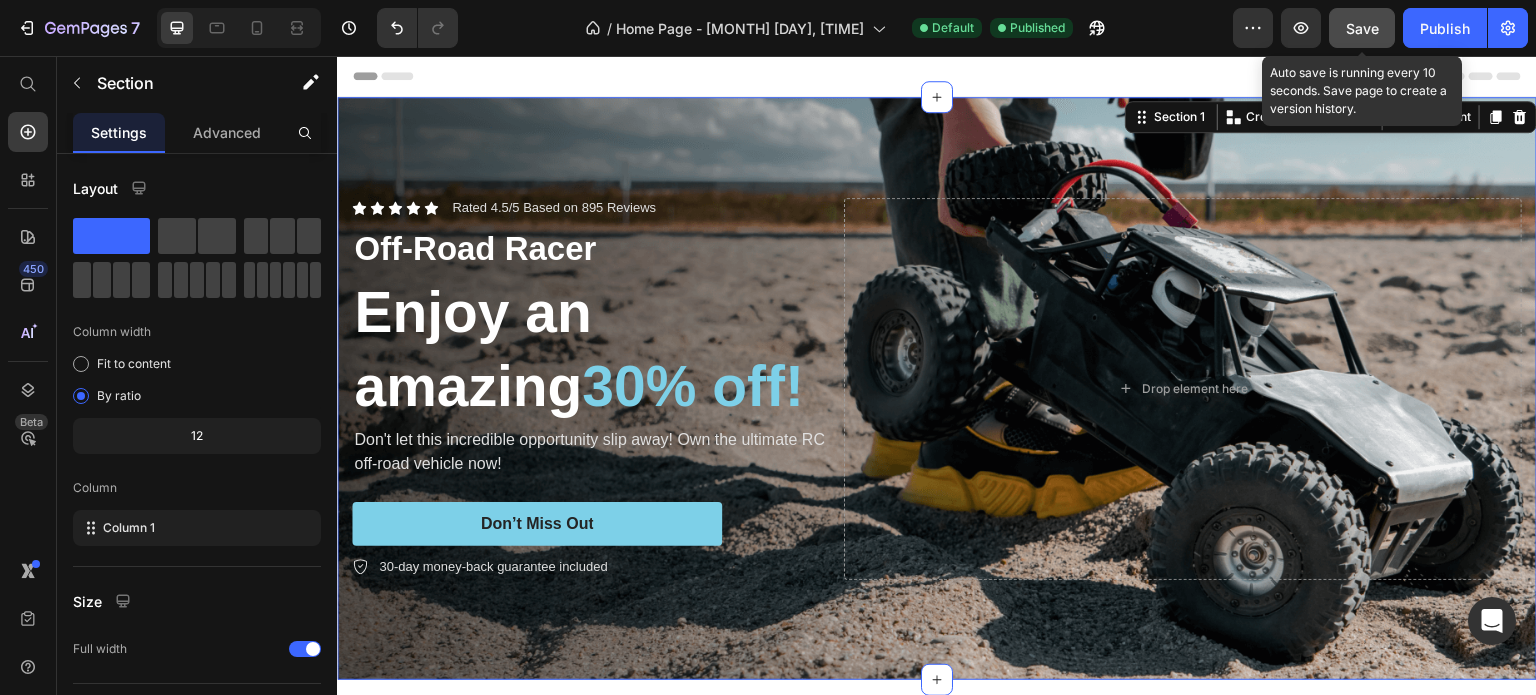 click on "Save" at bounding box center [1362, 28] 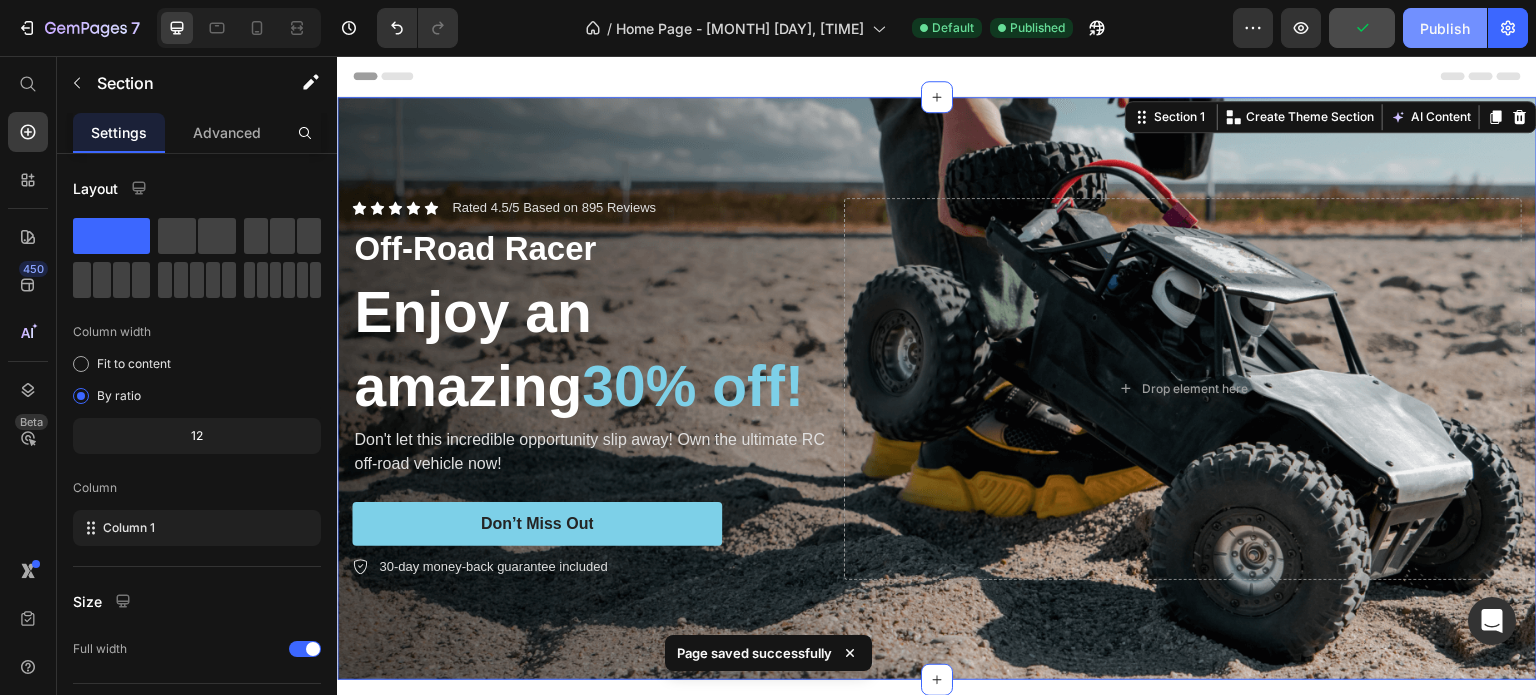 click on "Publish" 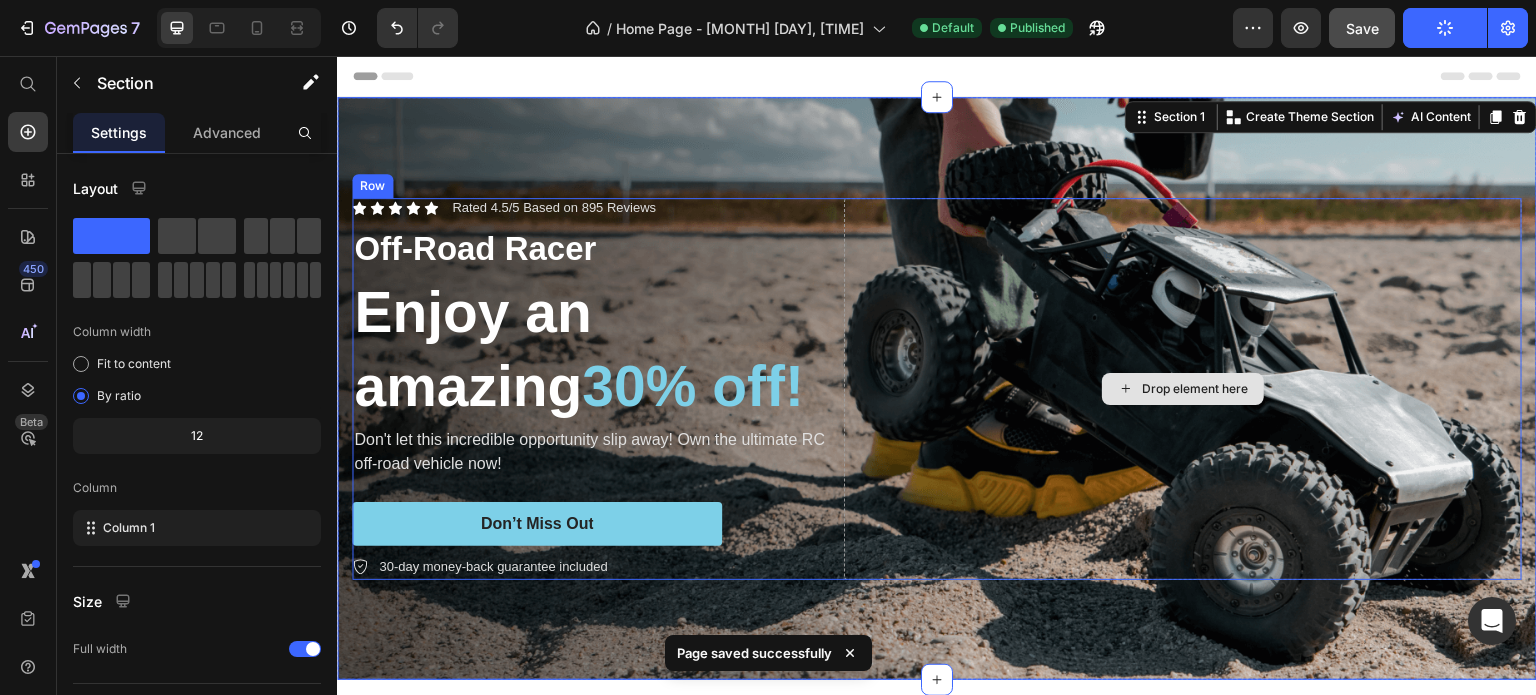 type 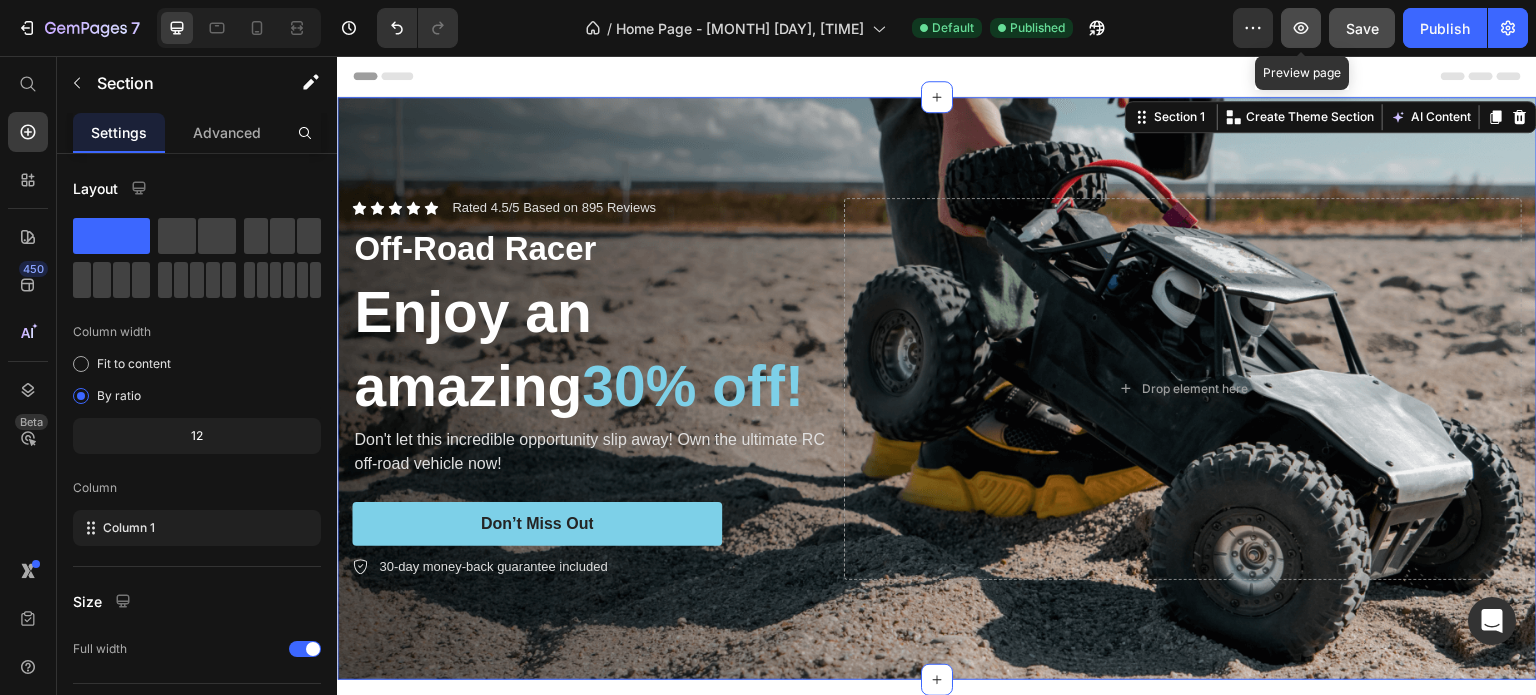 click 